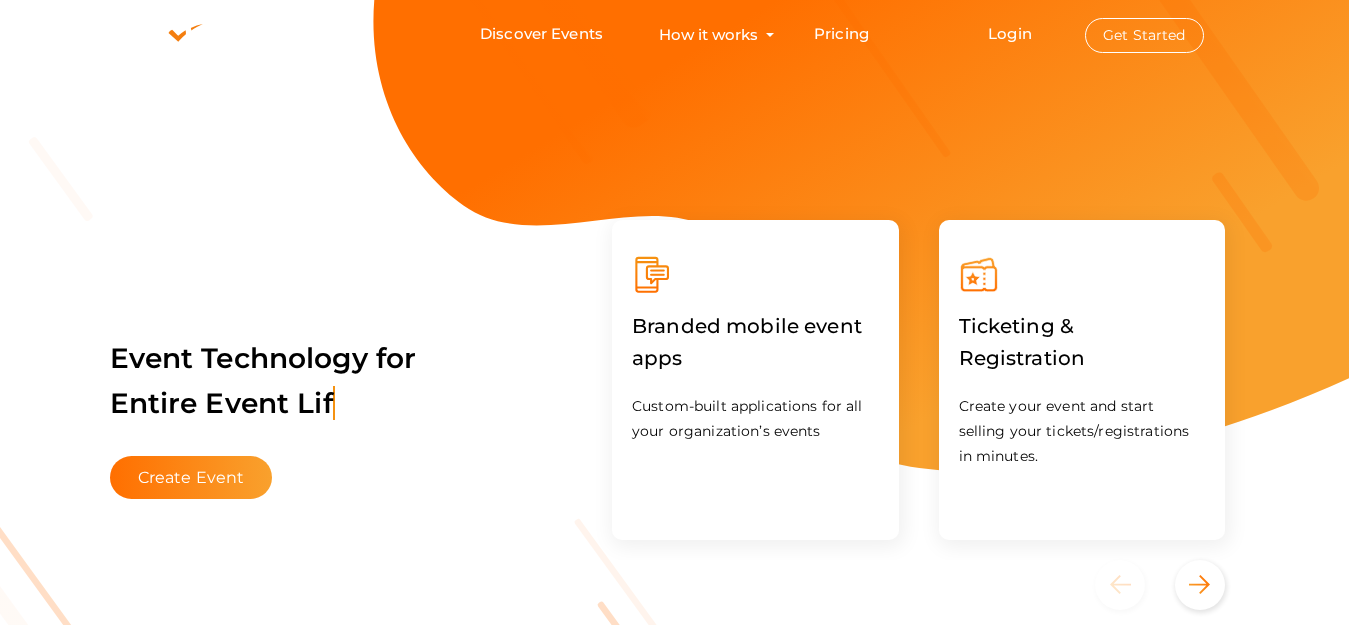 scroll, scrollTop: 0, scrollLeft: 0, axis: both 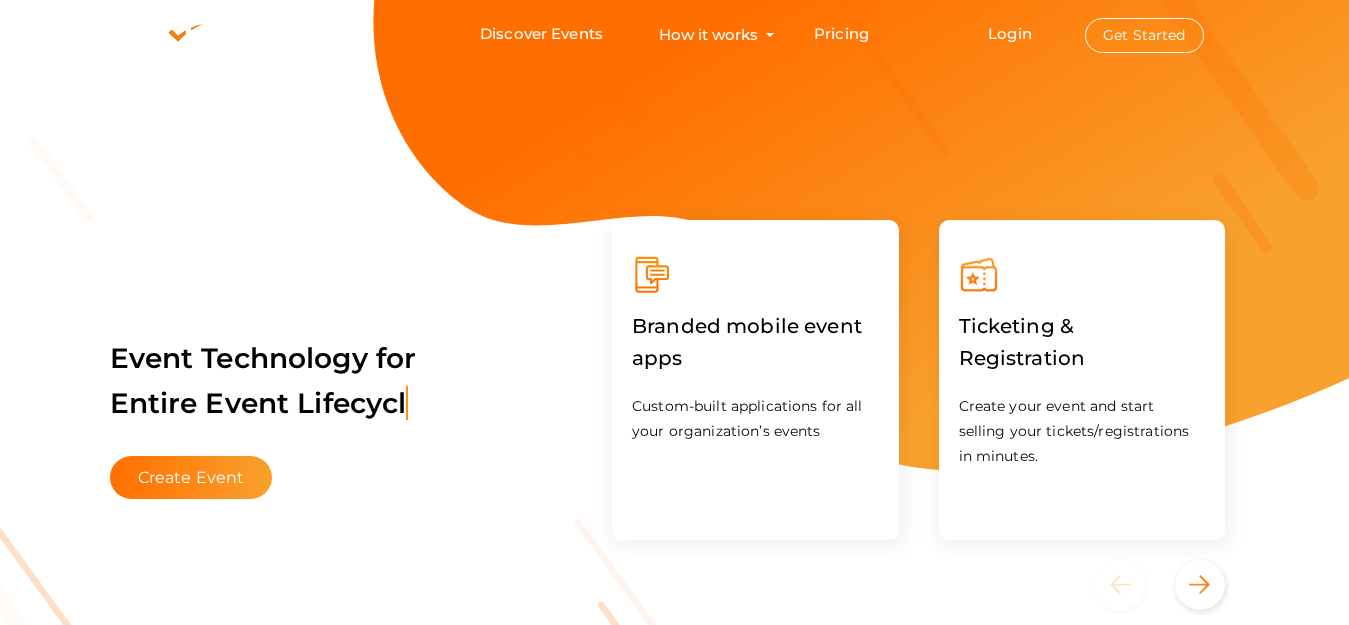 click on "Get Started" at bounding box center (1144, 35) 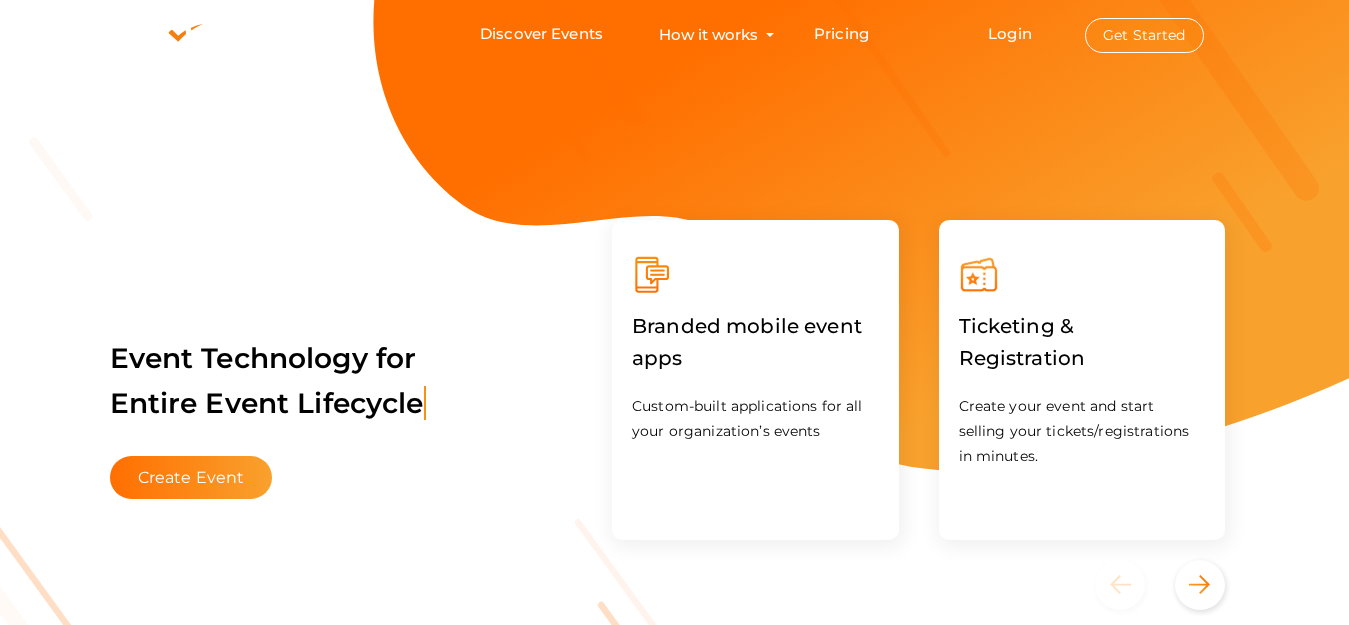 type 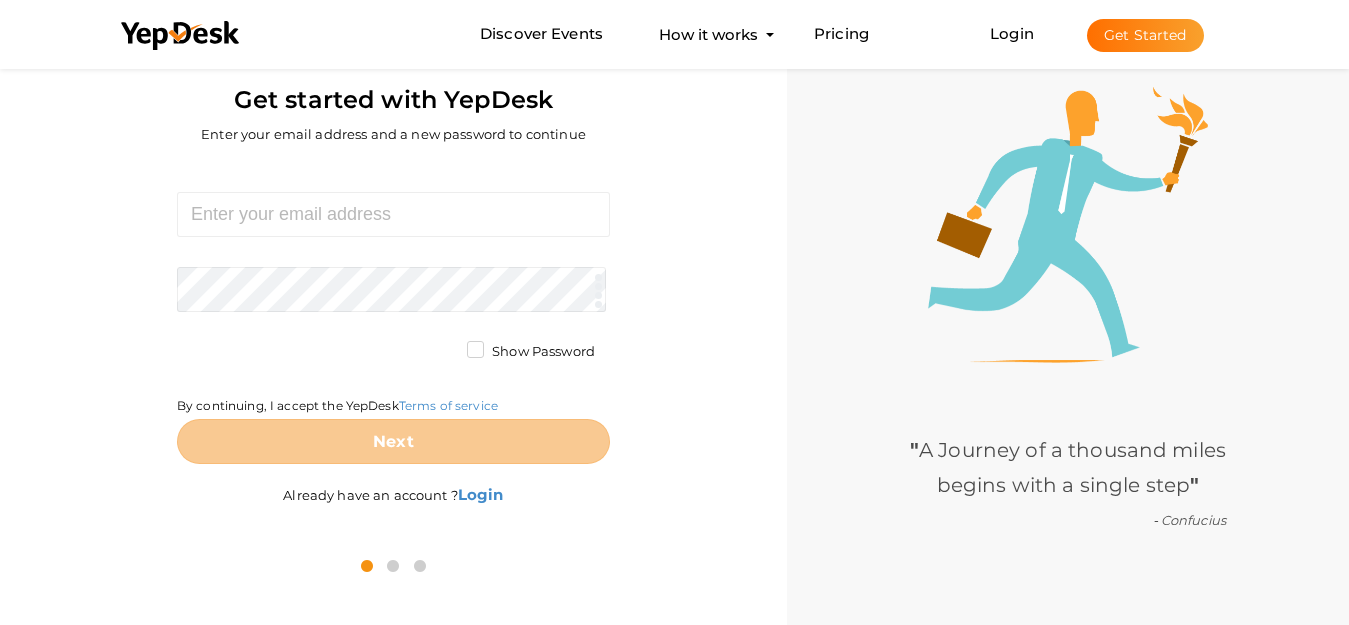 scroll, scrollTop: 64, scrollLeft: 0, axis: vertical 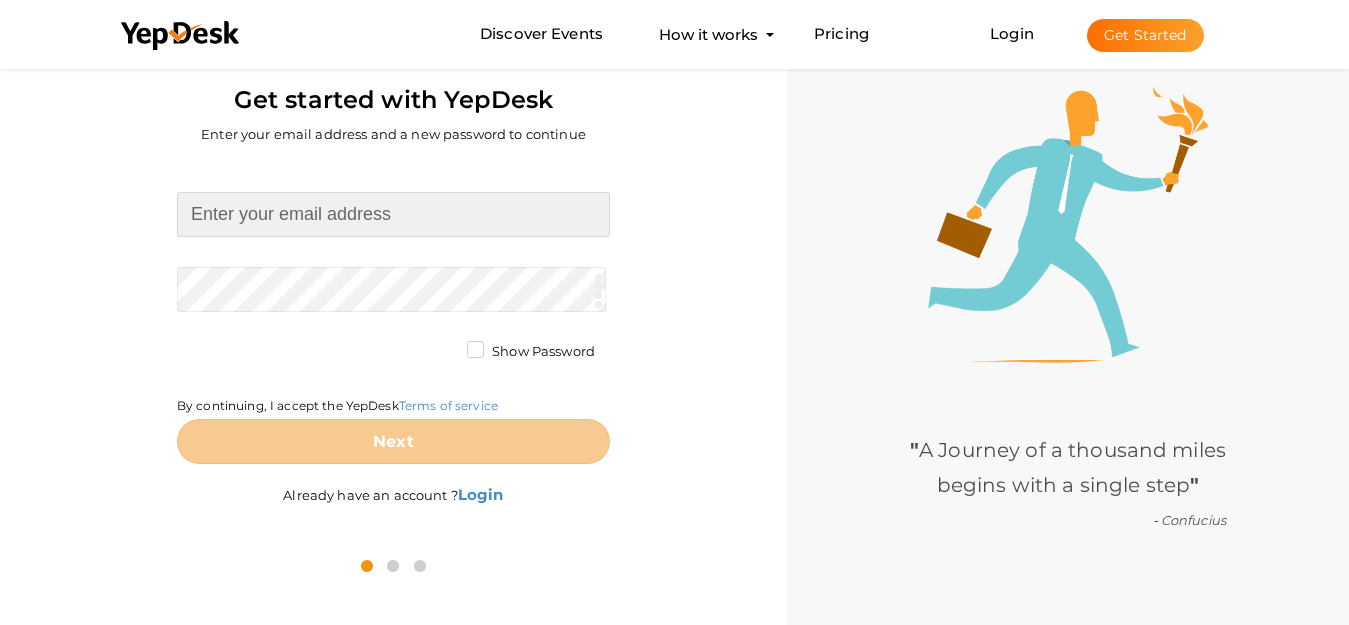 click at bounding box center [393, 214] 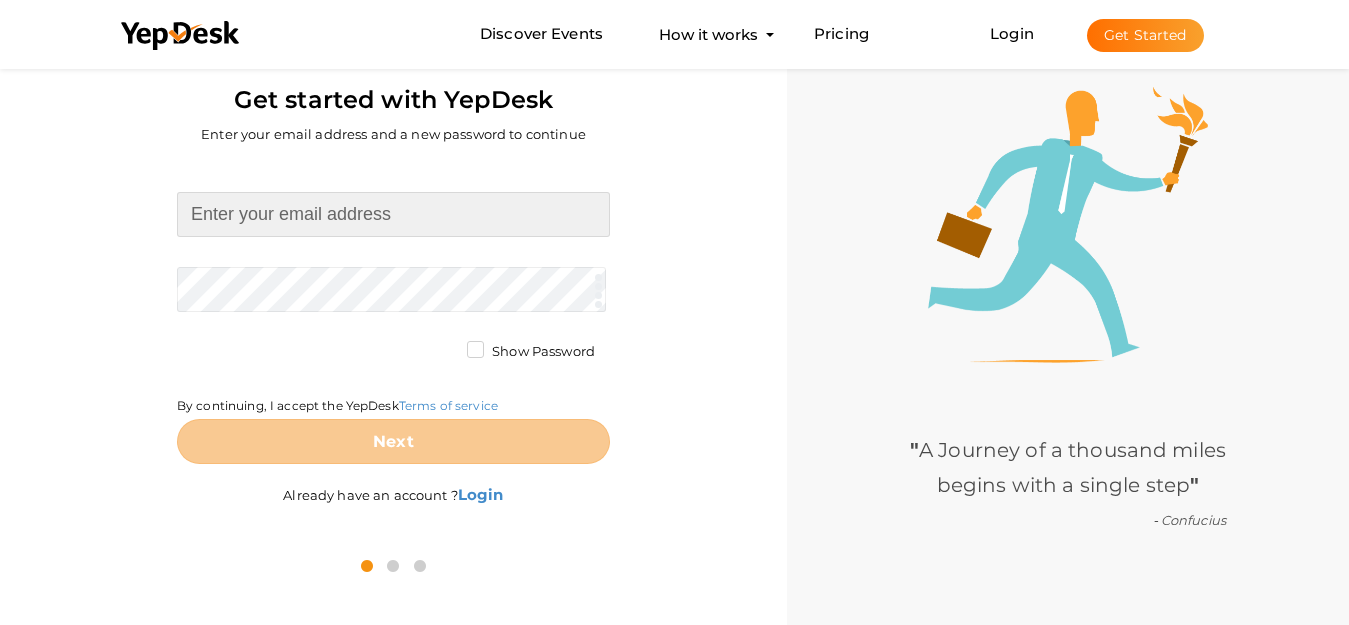paste on "[EMAIL]" 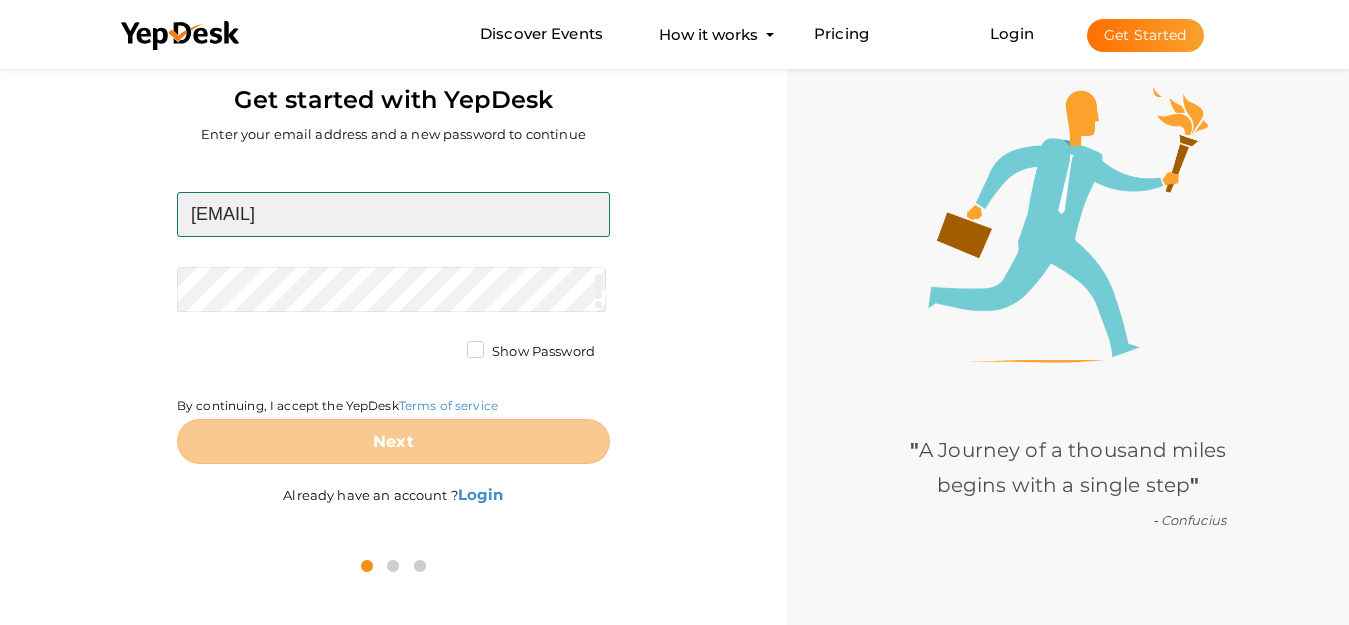 type on "[USERNAME]@example.com" 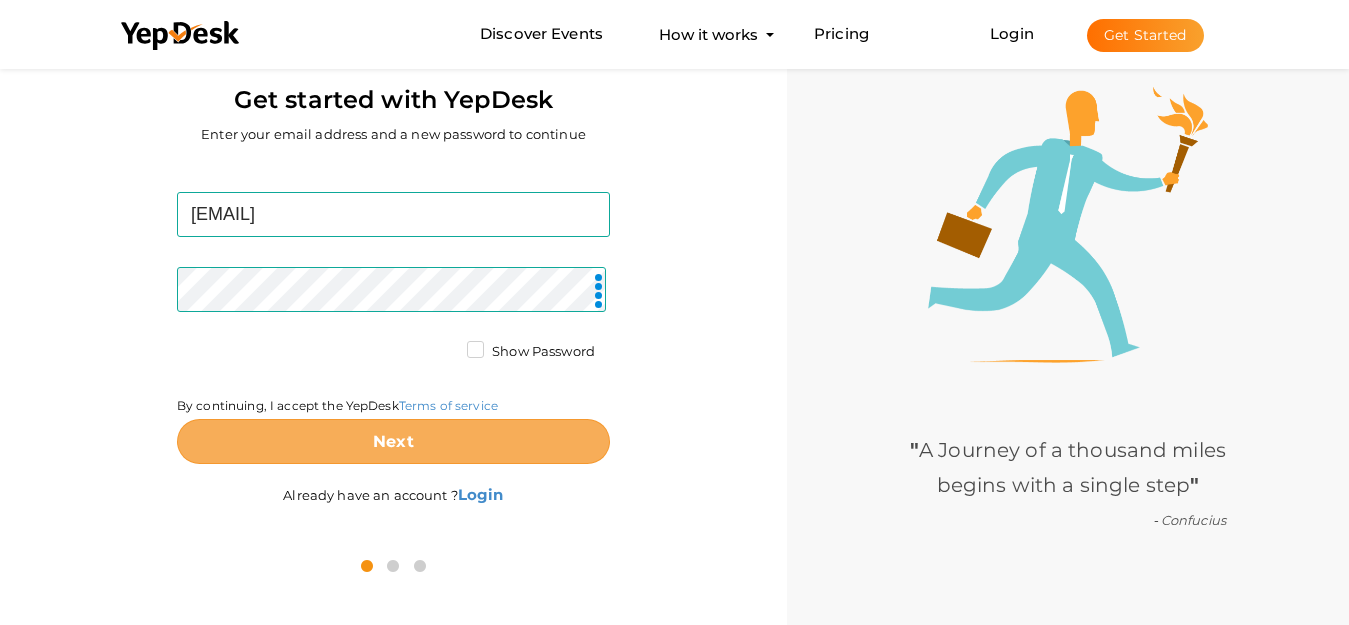 click on "Next" at bounding box center [393, 441] 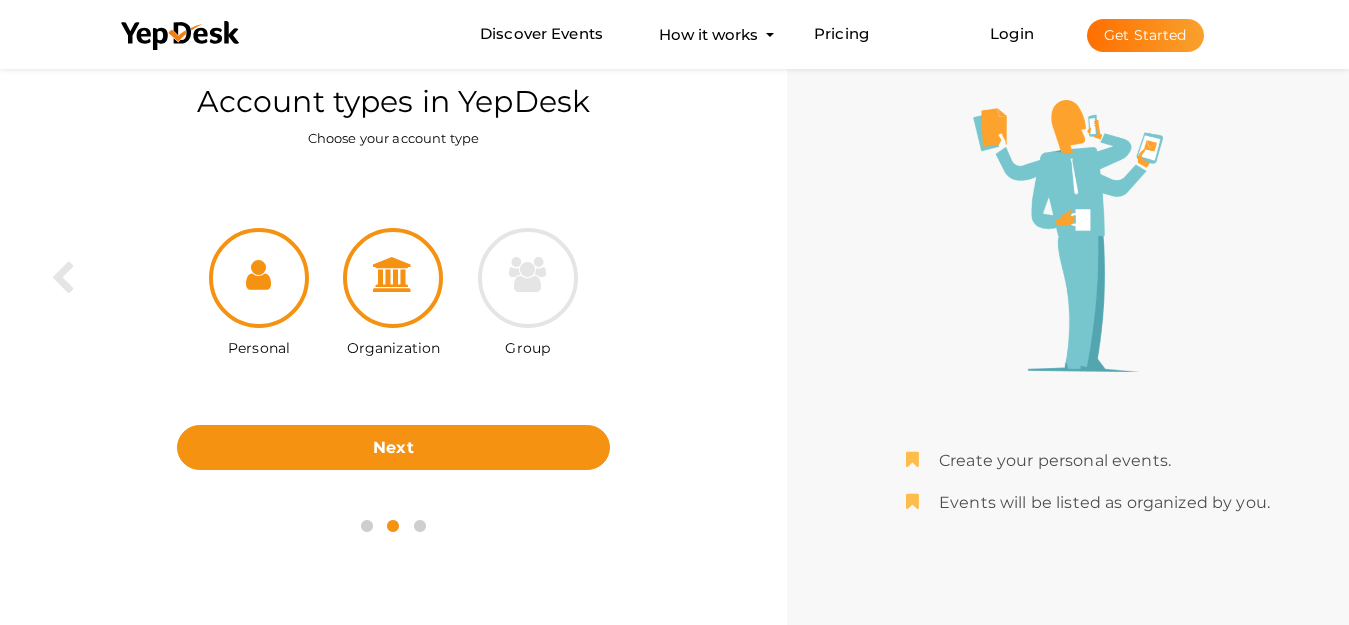 click at bounding box center [393, 274] 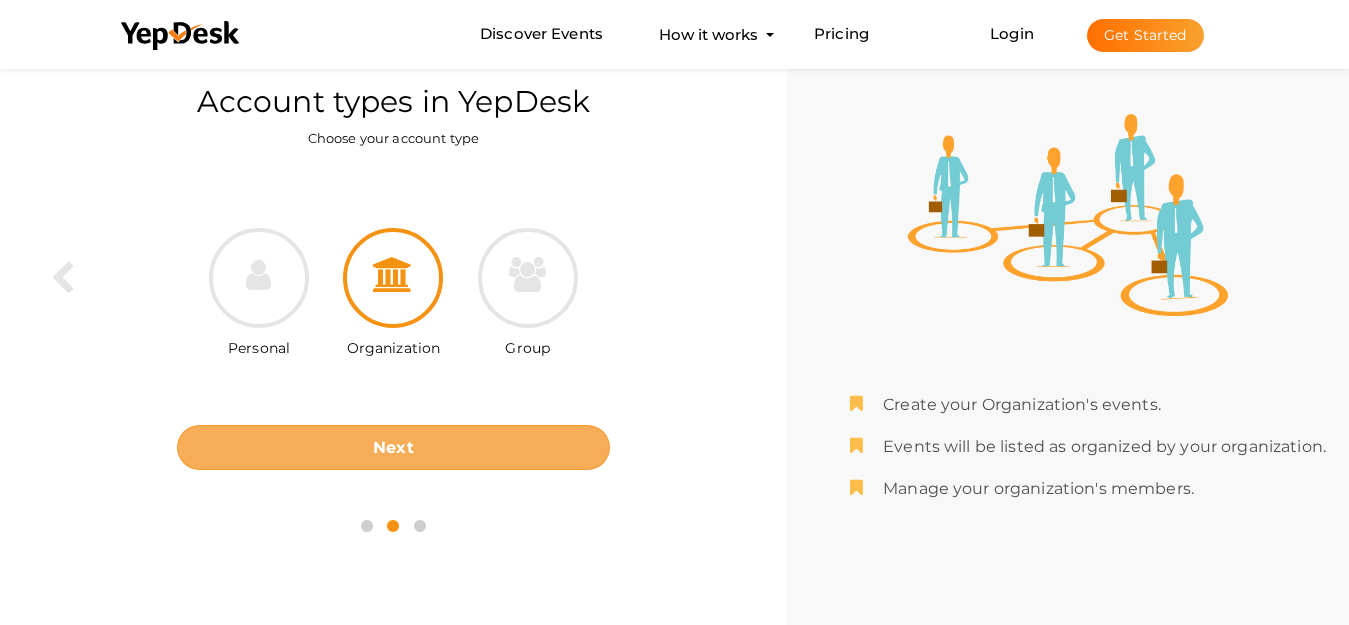 click on "Next" at bounding box center [393, 447] 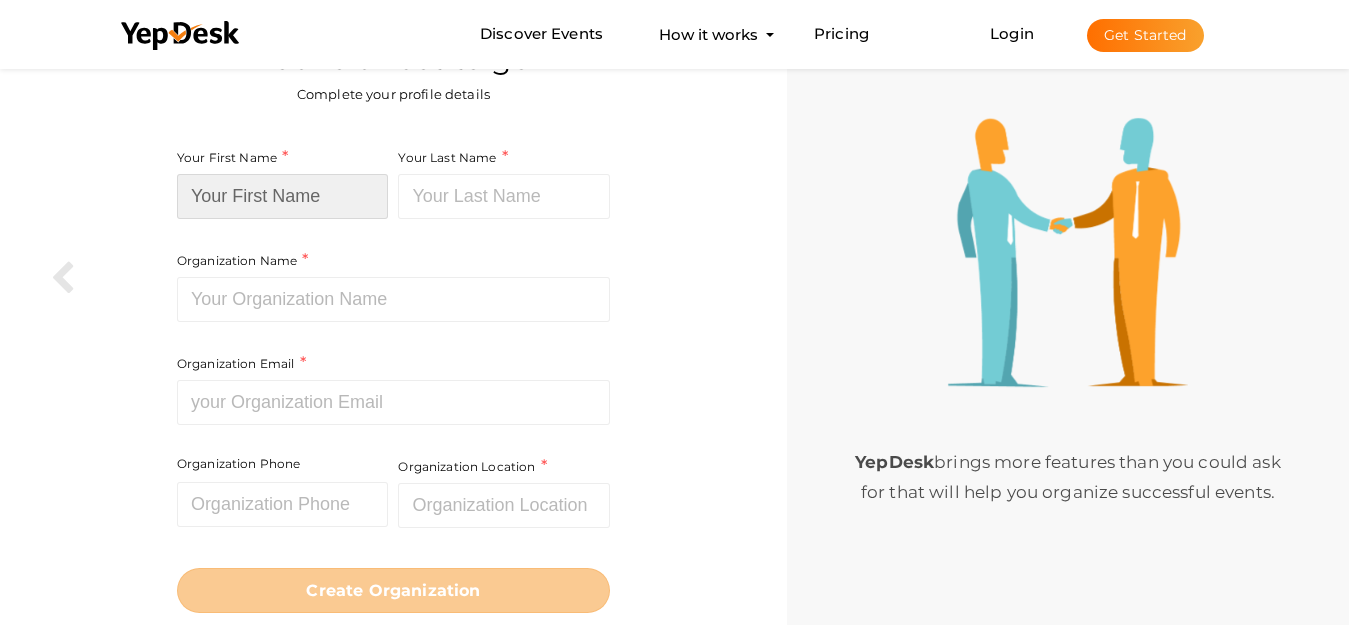 click at bounding box center (283, 196) 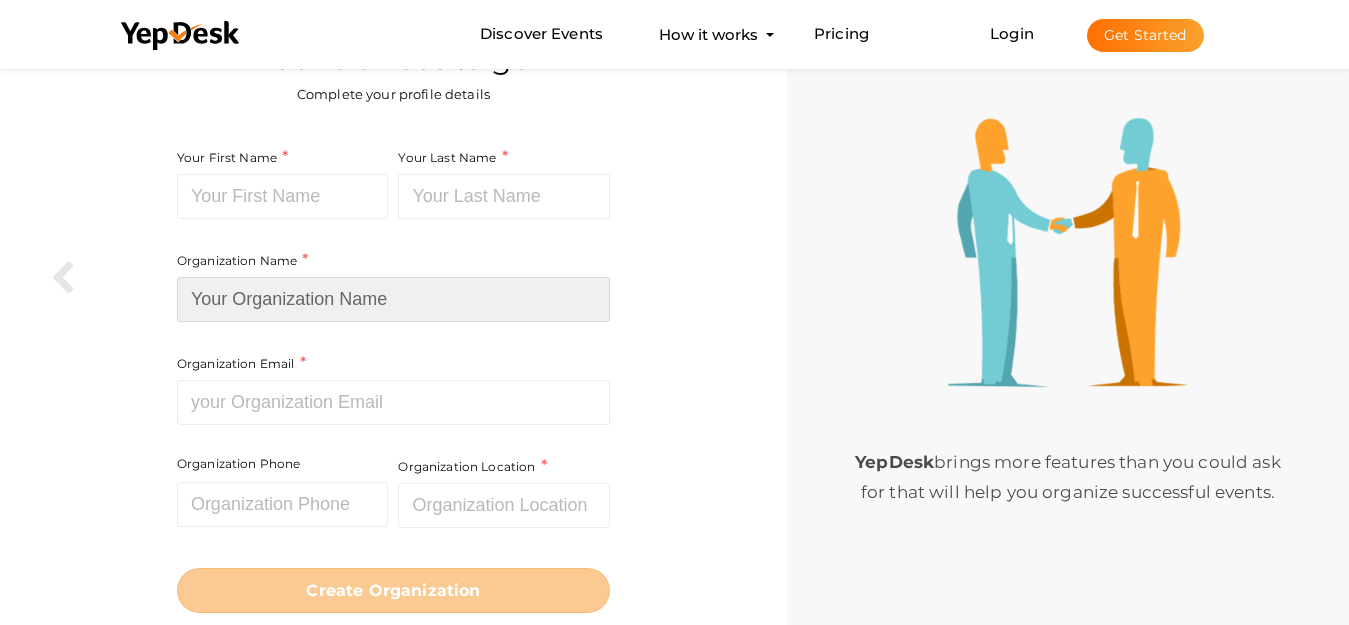 click at bounding box center (393, 299) 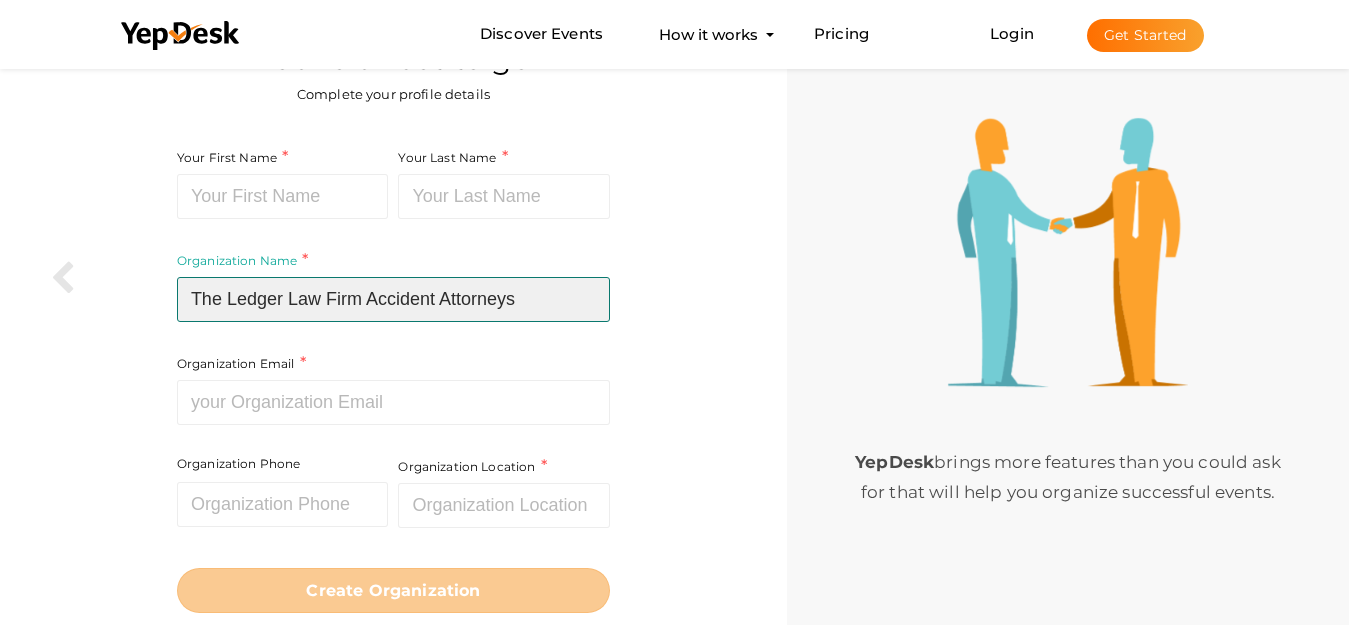 type on "The Ledger Law Firm Accident Attorneys" 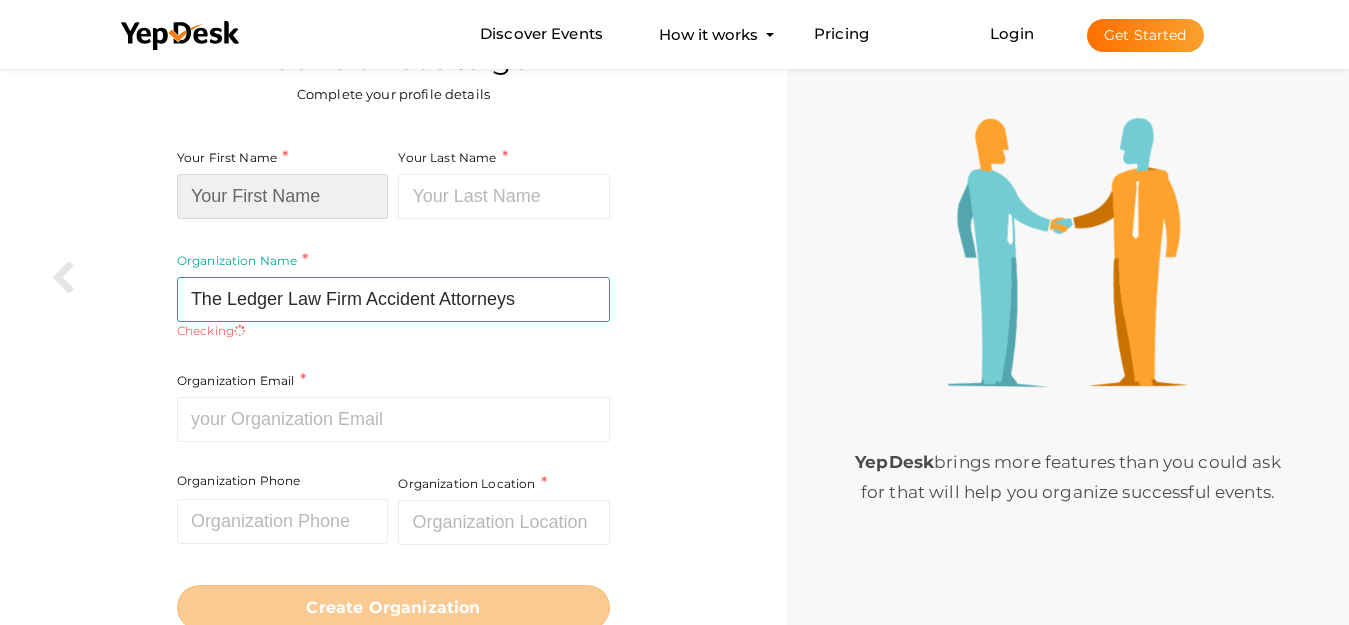 click at bounding box center [283, 196] 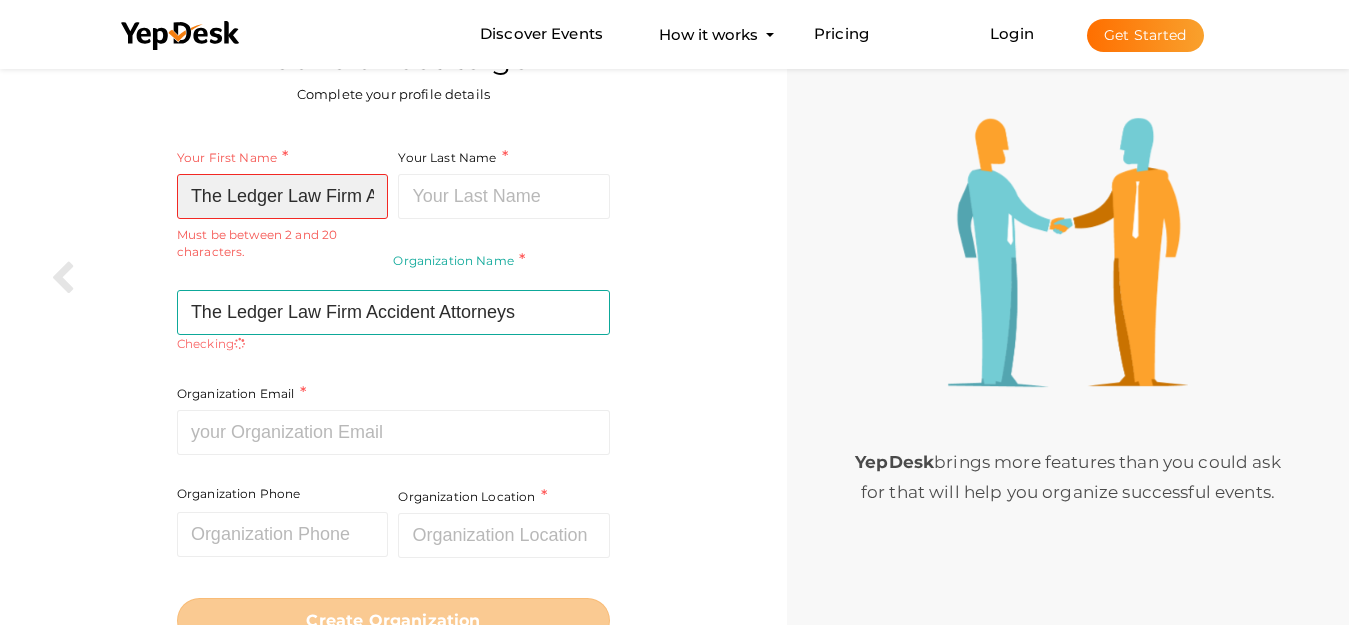 scroll, scrollTop: 0, scrollLeft: 142, axis: horizontal 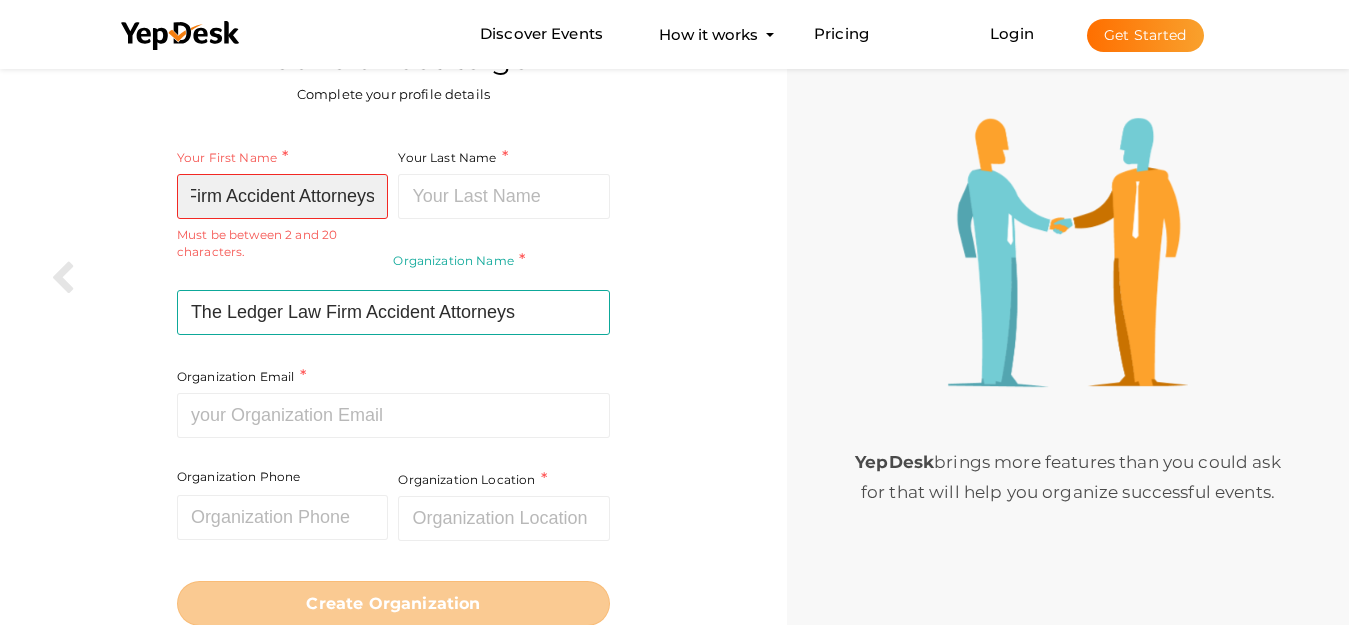drag, startPoint x: 297, startPoint y: 189, endPoint x: 548, endPoint y: 202, distance: 251.33643 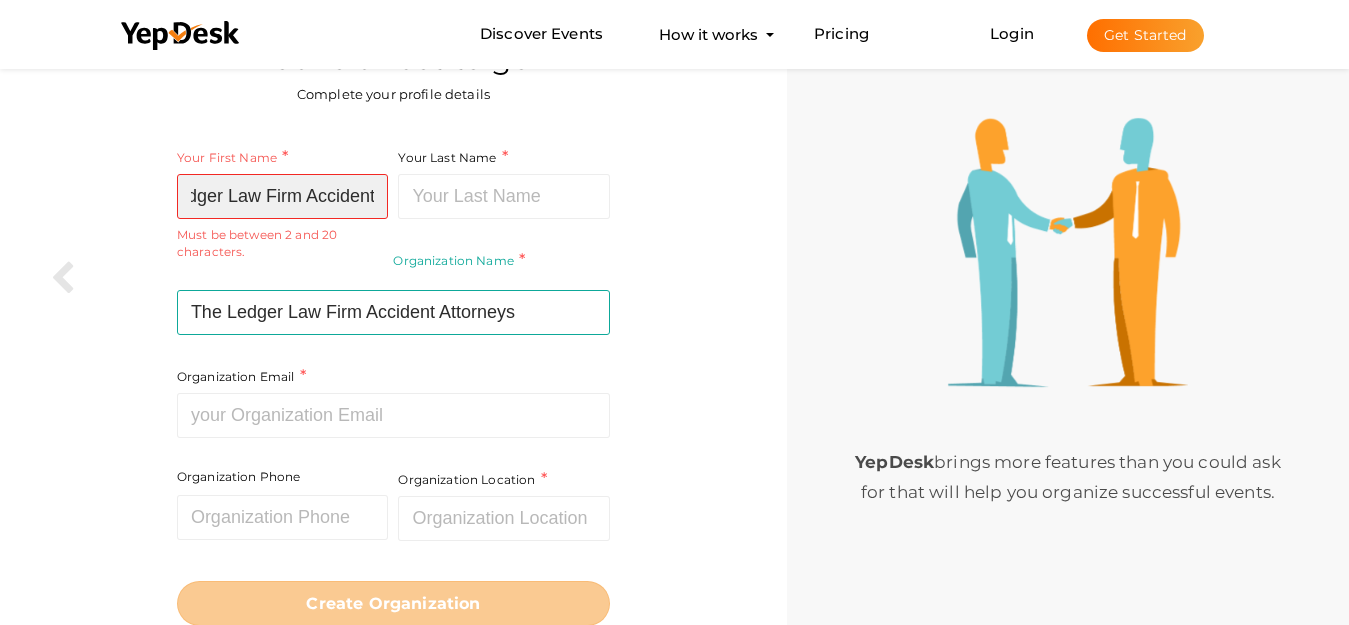 scroll, scrollTop: 0, scrollLeft: 62, axis: horizontal 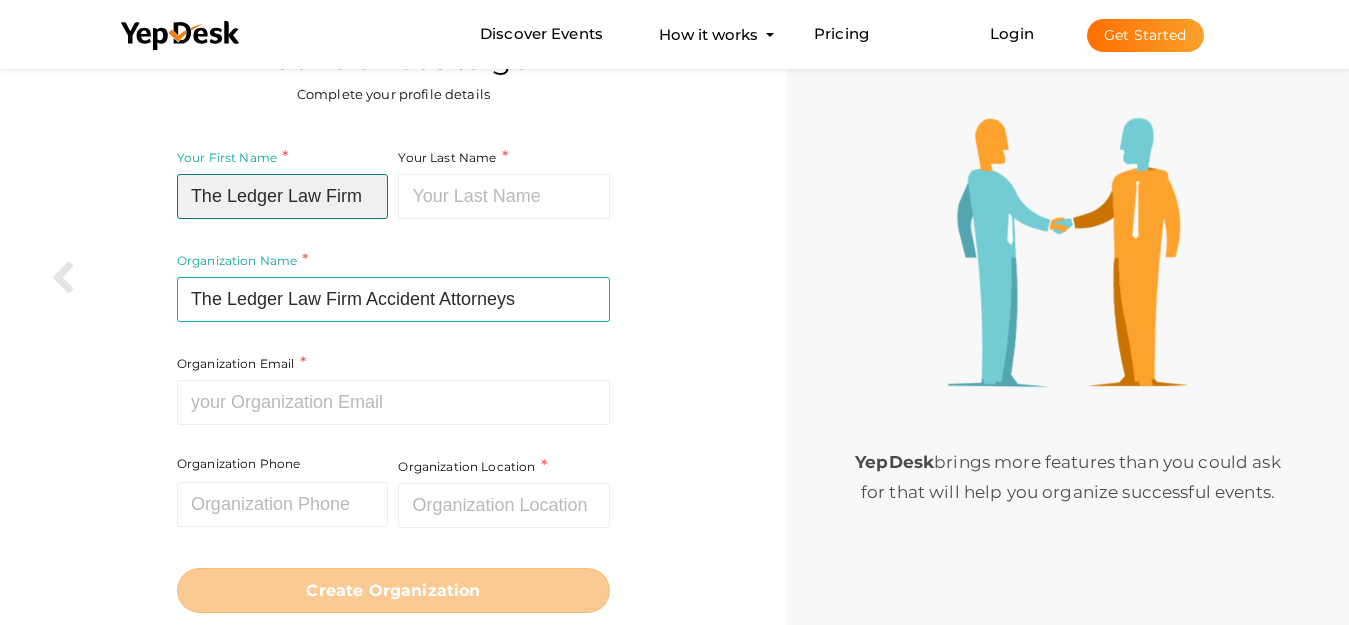 type on "The Ledger Law Firm" 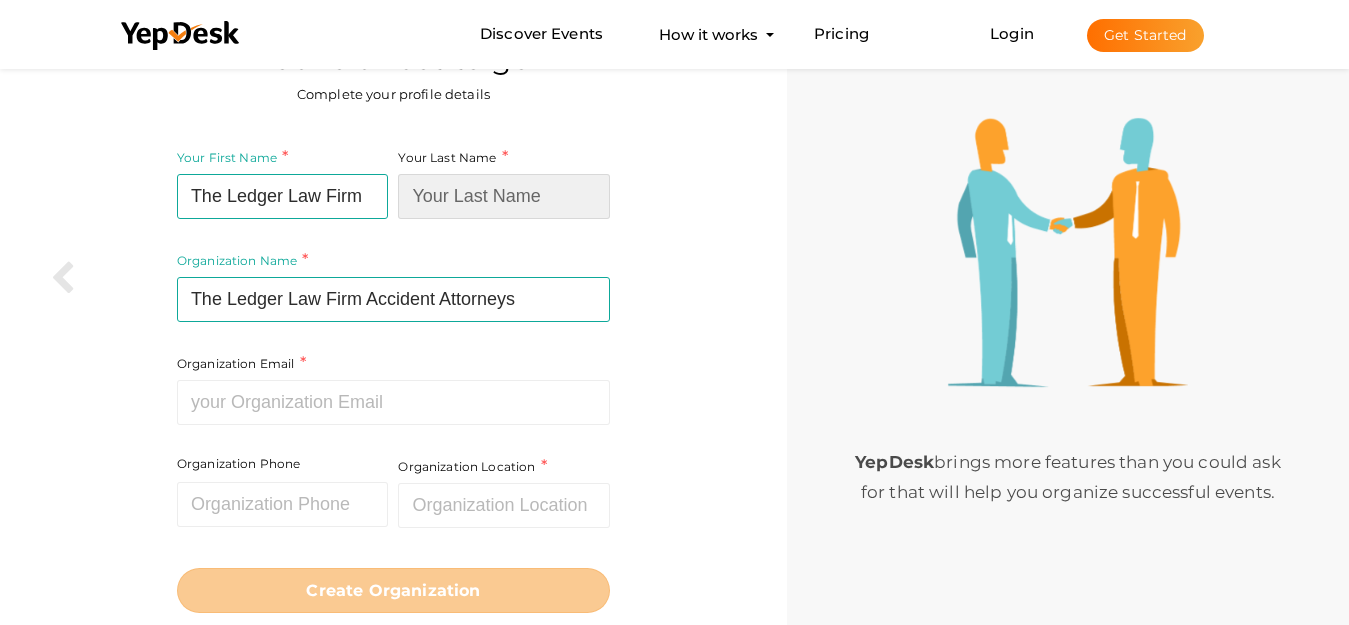 click at bounding box center (504, 196) 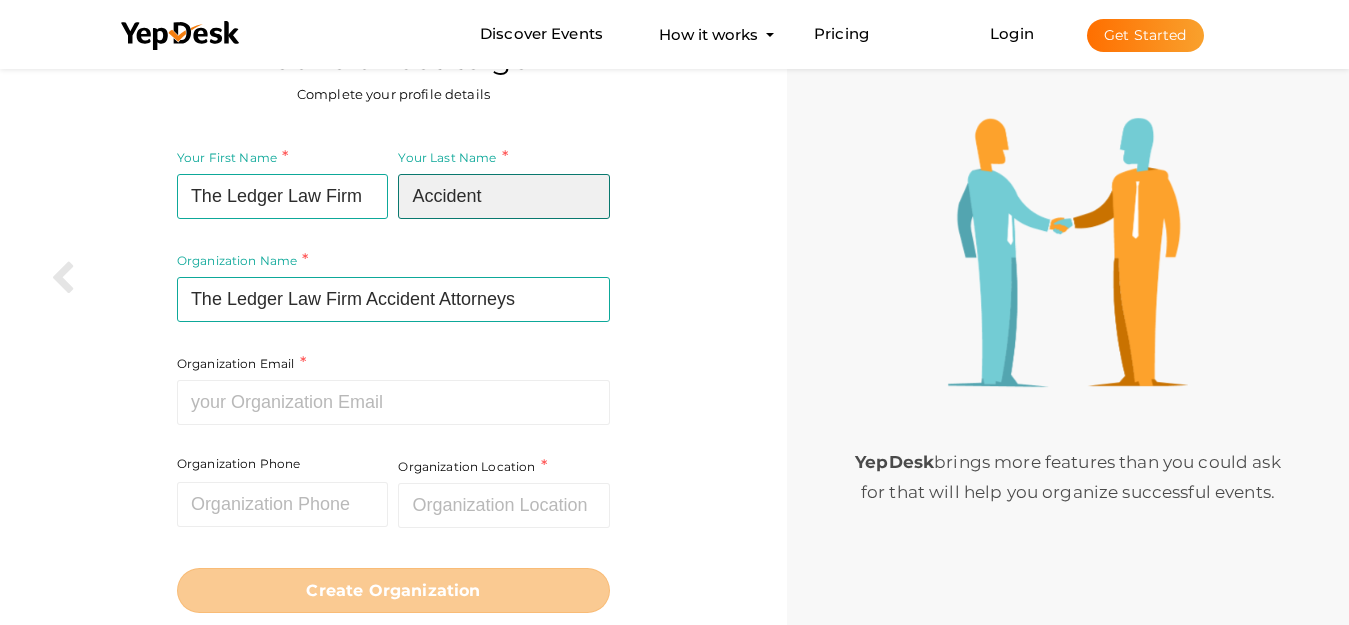 paste on "Attorneys" 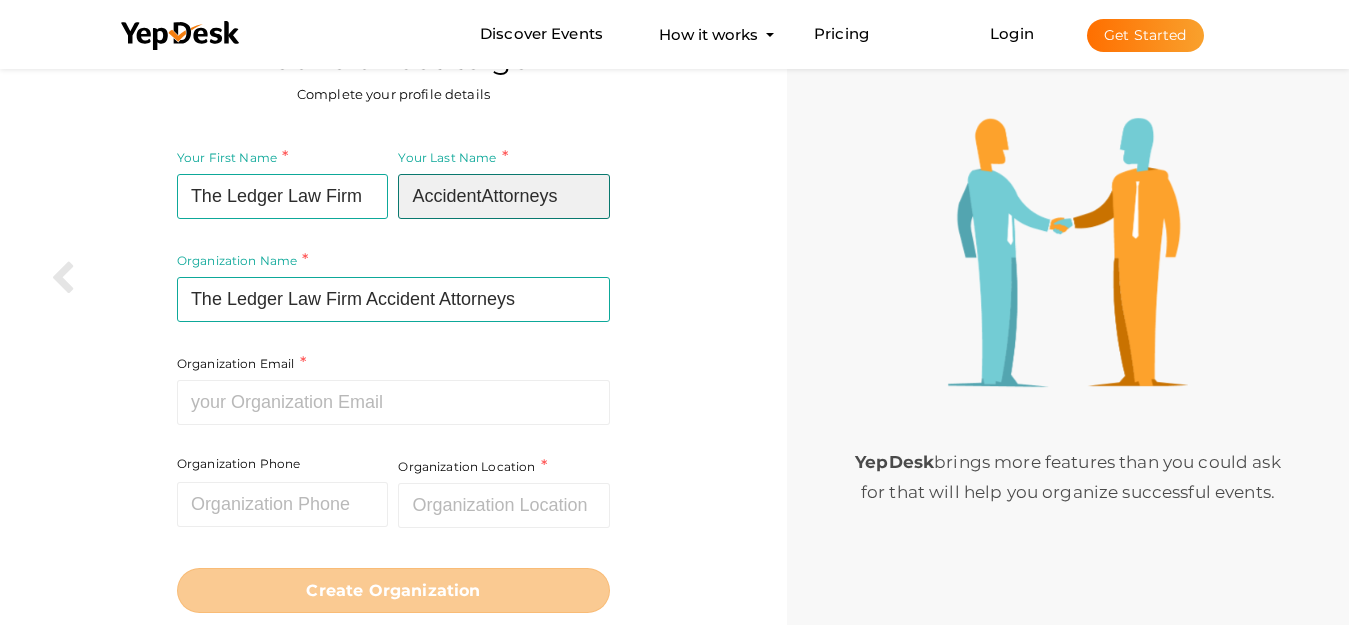 type on "Accident Attorneys" 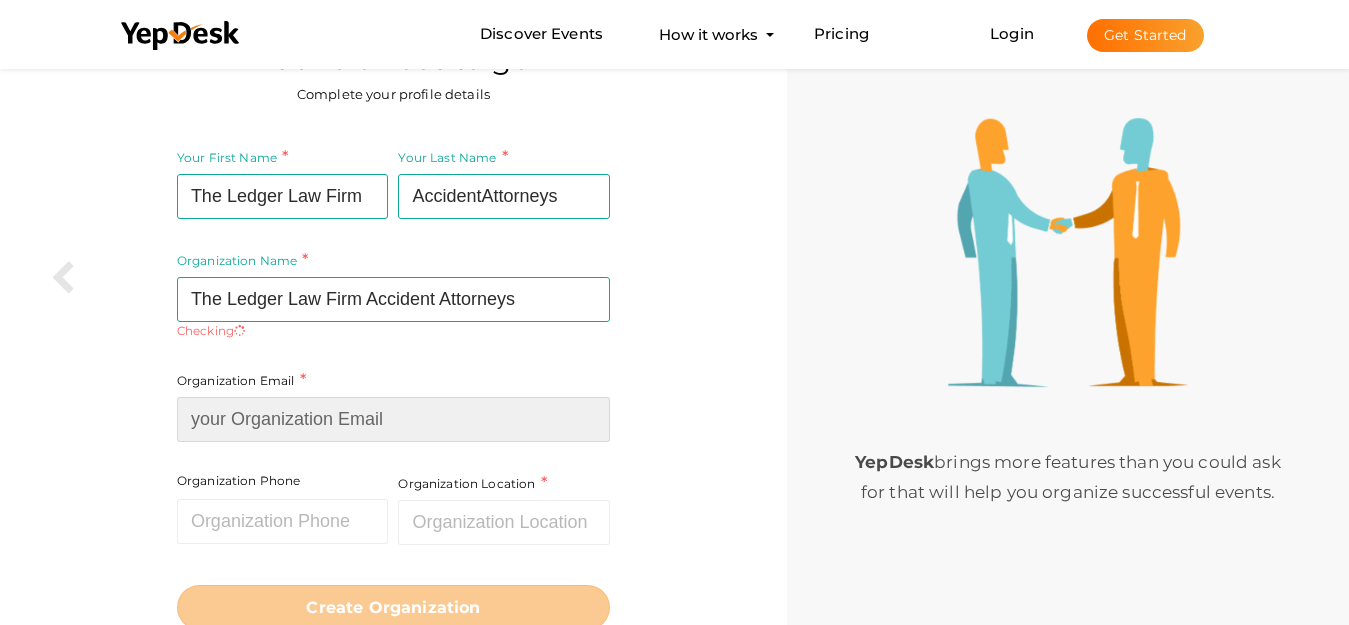 paste on "[EMAIL]" 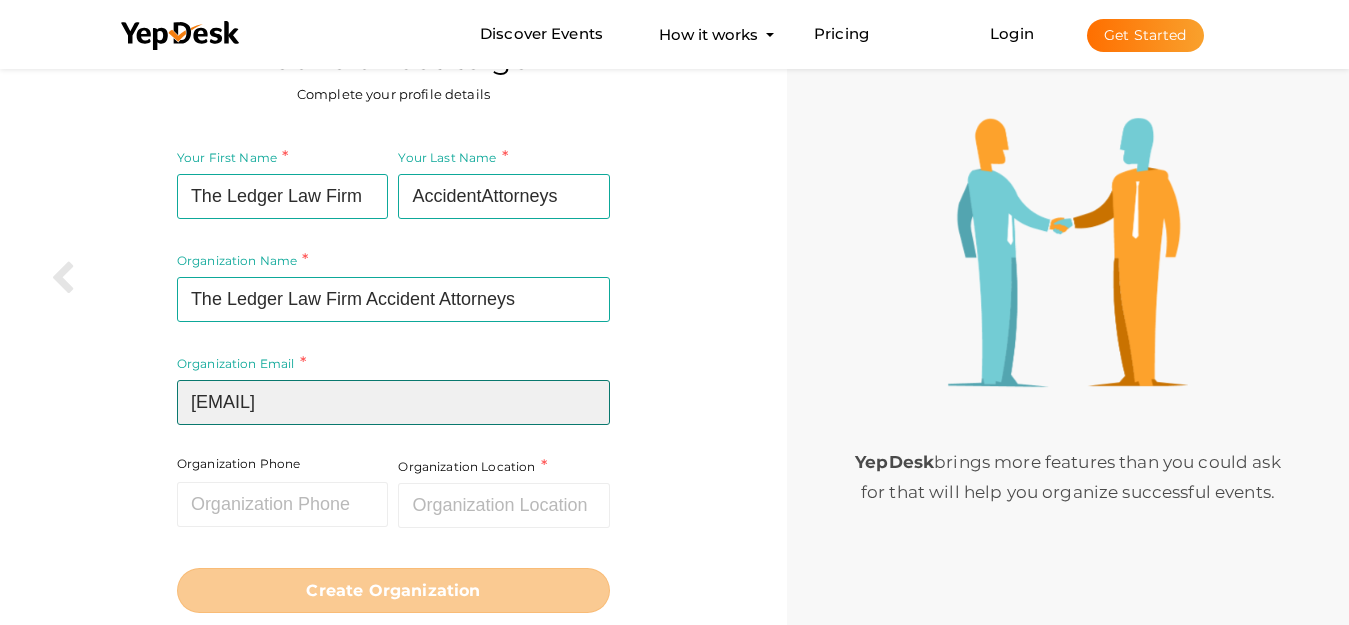 type on "[EMAIL]" 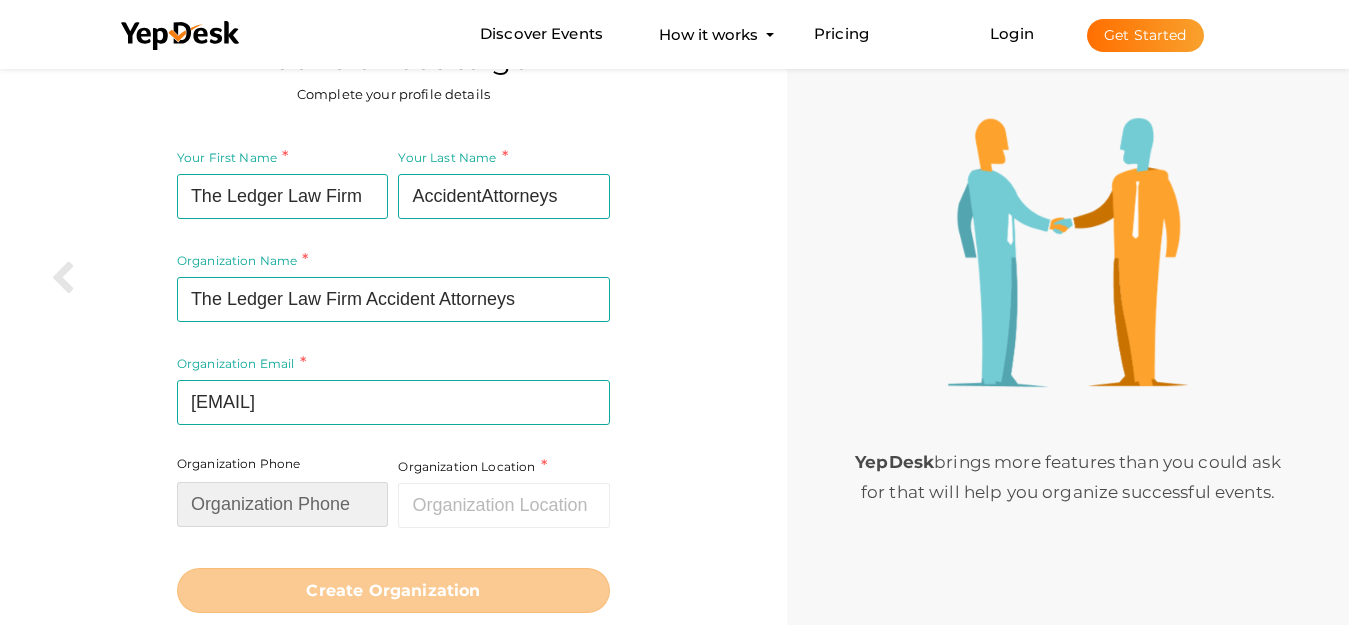 paste on "9728888888" 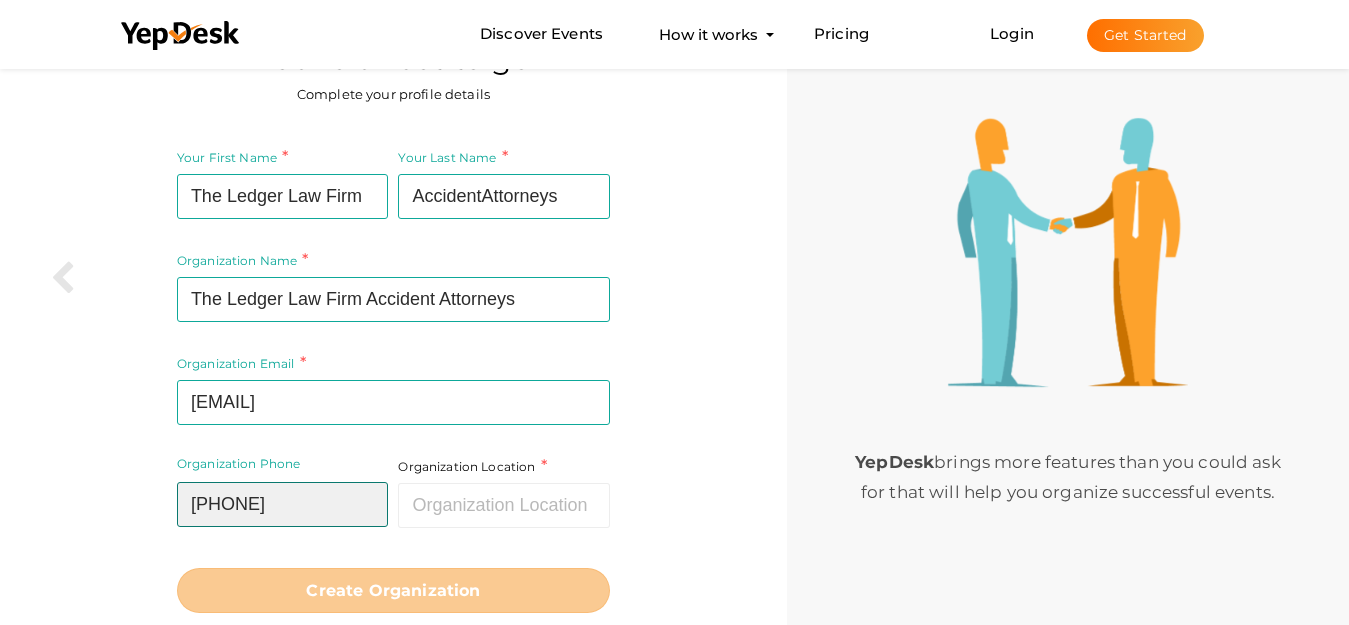 type on "9728888888" 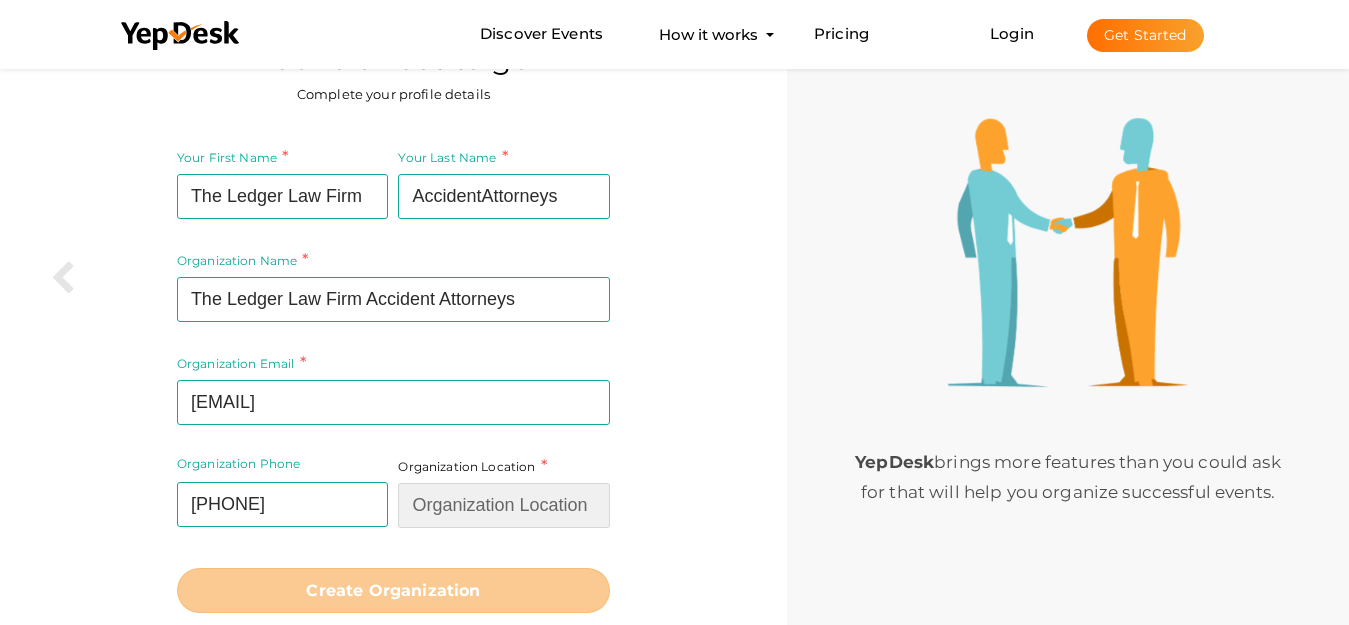 click at bounding box center [504, 505] 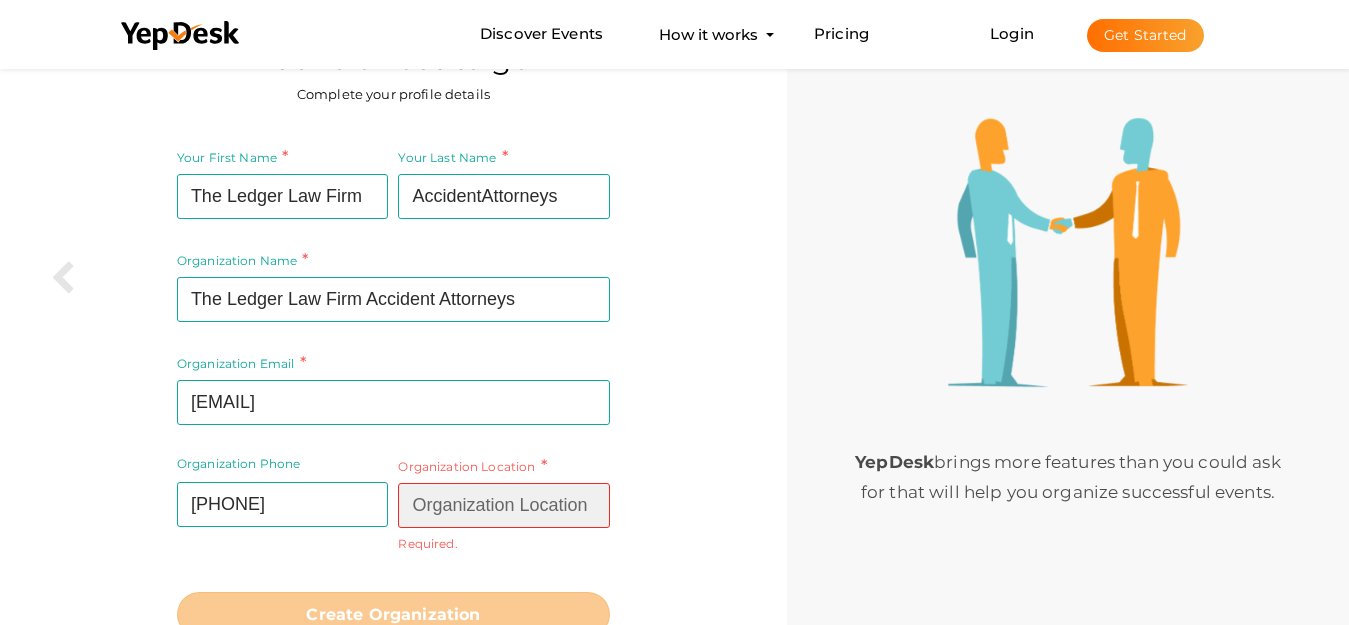 paste on "Dallas, TX 75204" 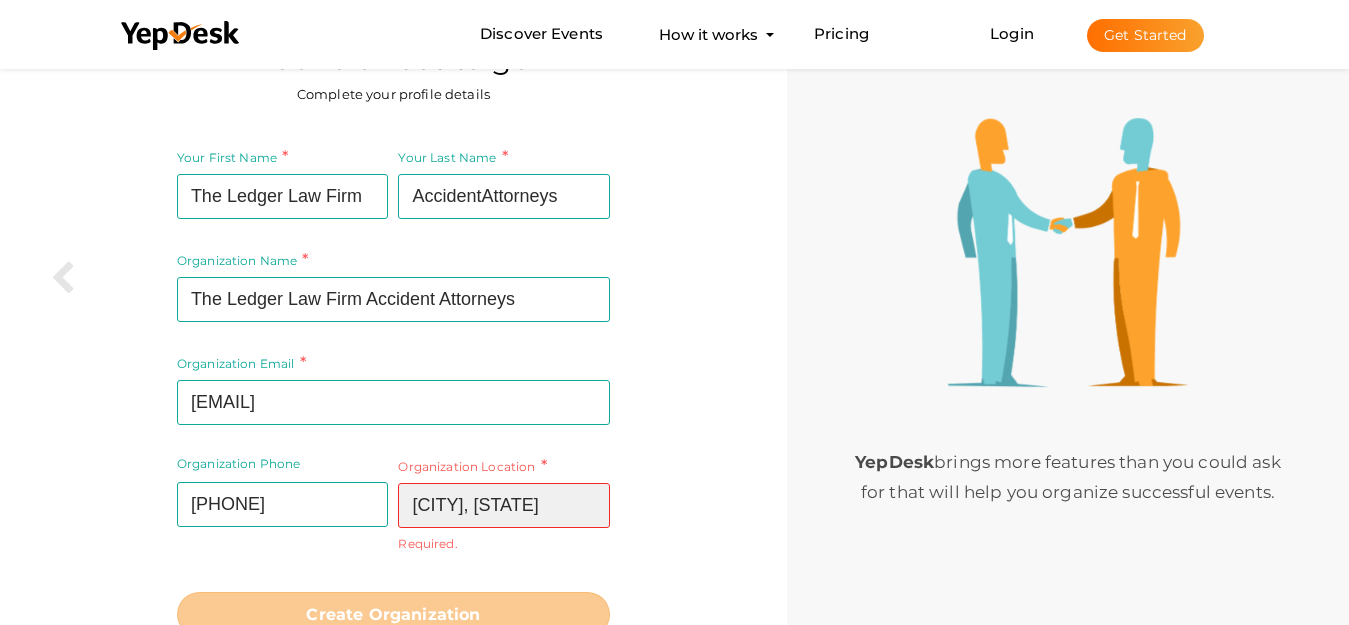 scroll, scrollTop: 150, scrollLeft: 0, axis: vertical 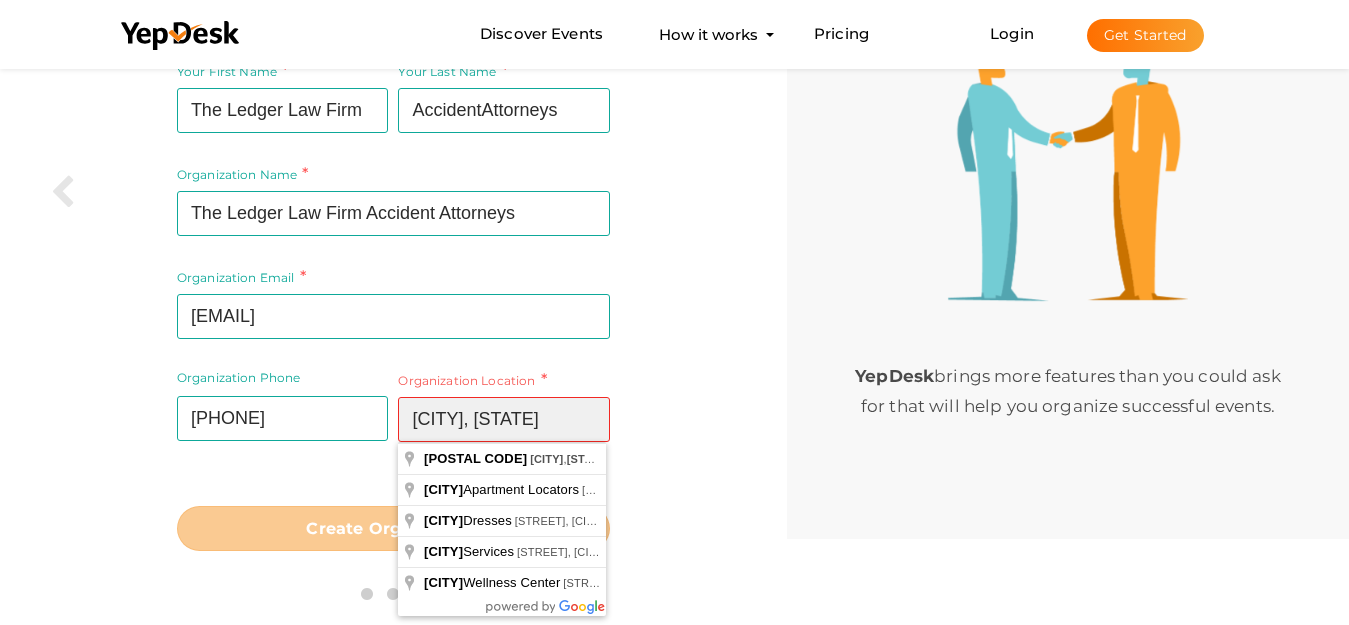 type on "[CITY], [STATE] [POSTAL_CODE], USA" 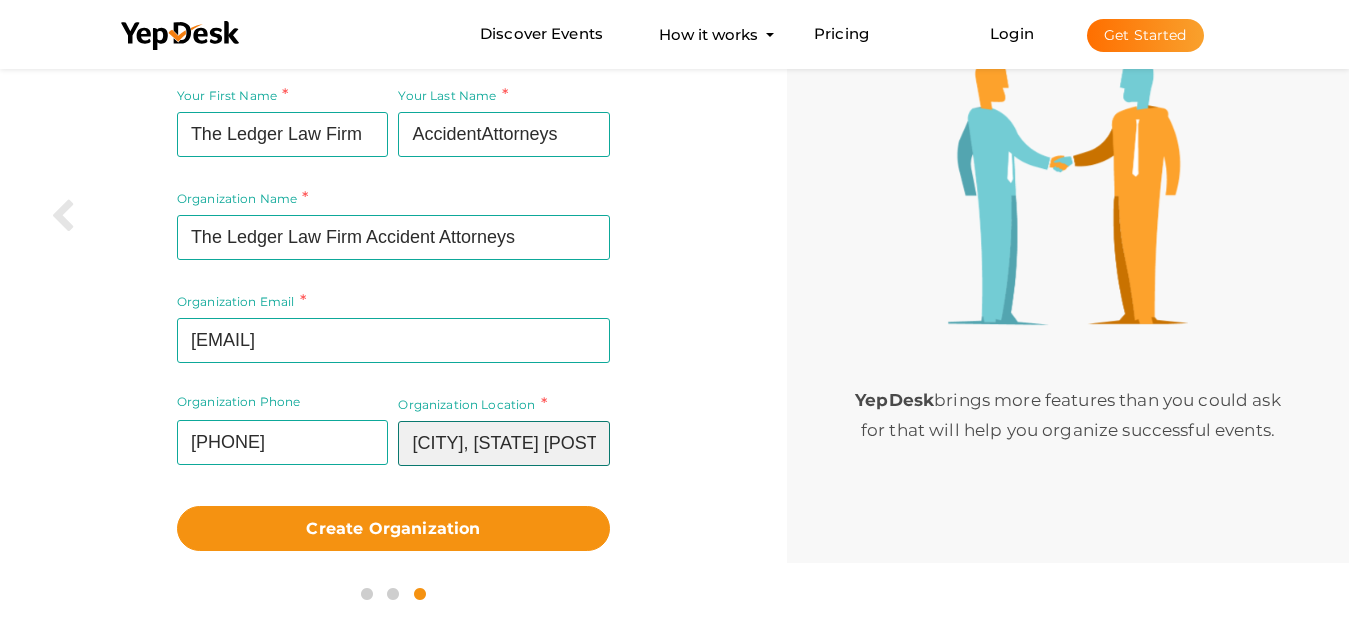 scroll, scrollTop: 126, scrollLeft: 0, axis: vertical 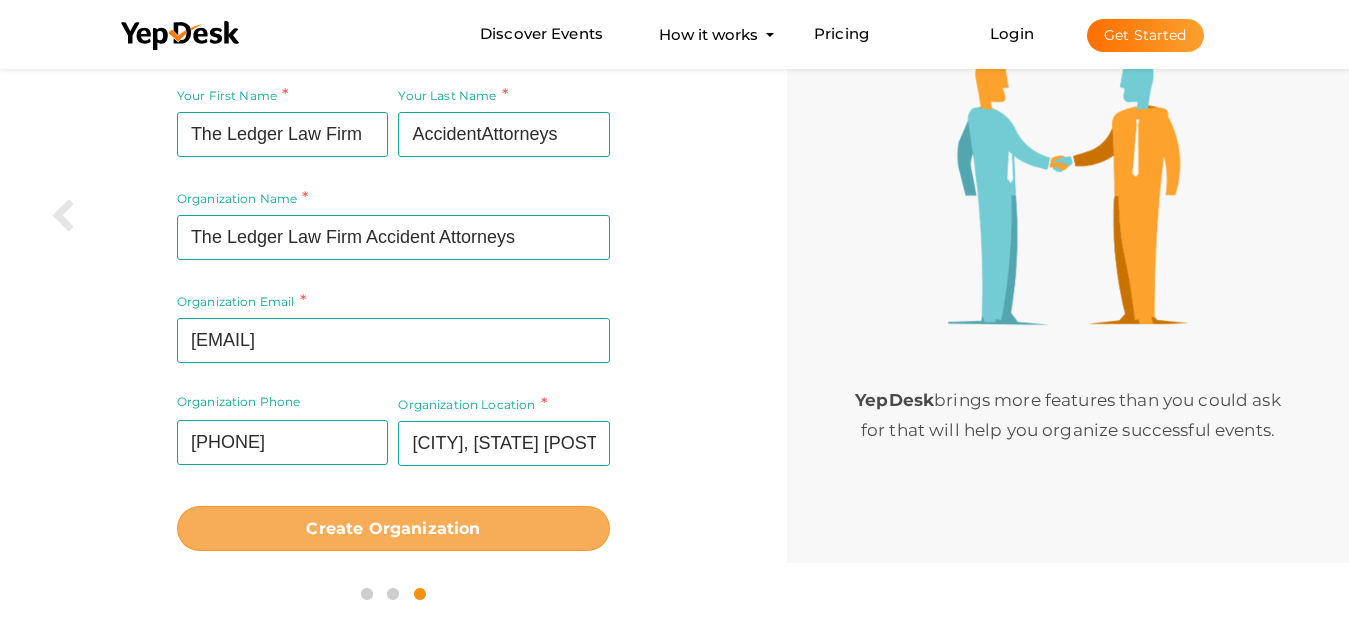 click on "Create
Organization" at bounding box center [393, 528] 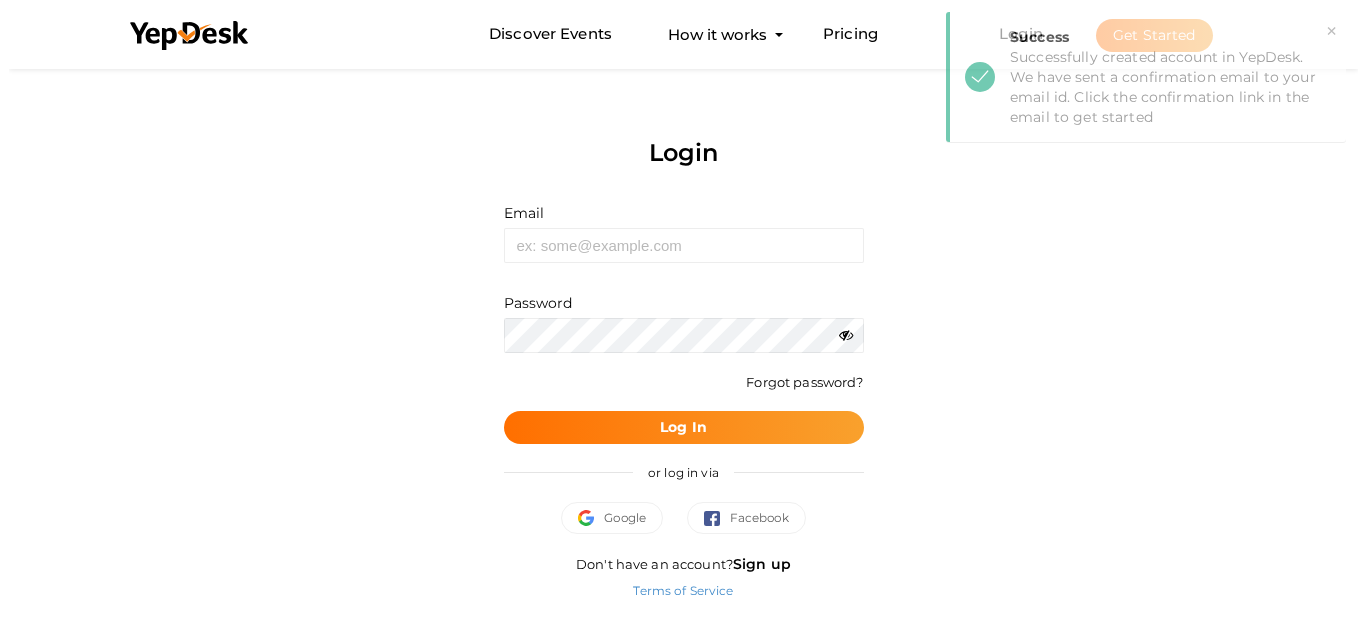 scroll, scrollTop: 0, scrollLeft: 0, axis: both 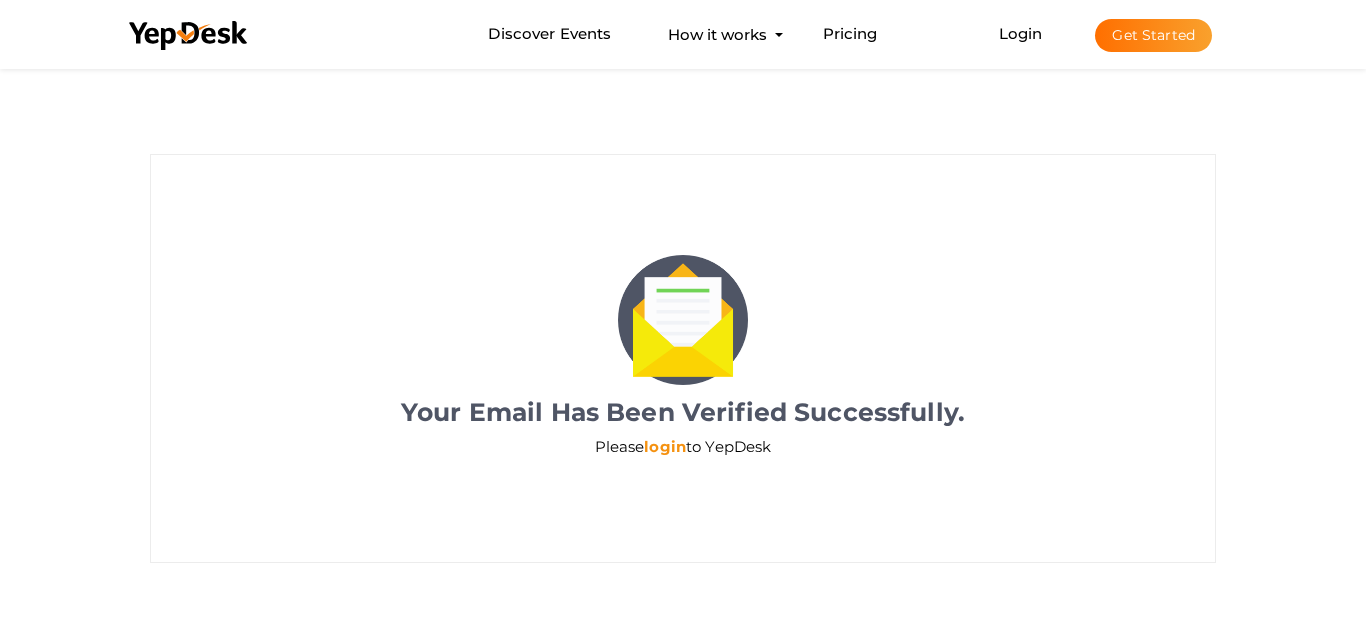 click on "login" at bounding box center [665, 446] 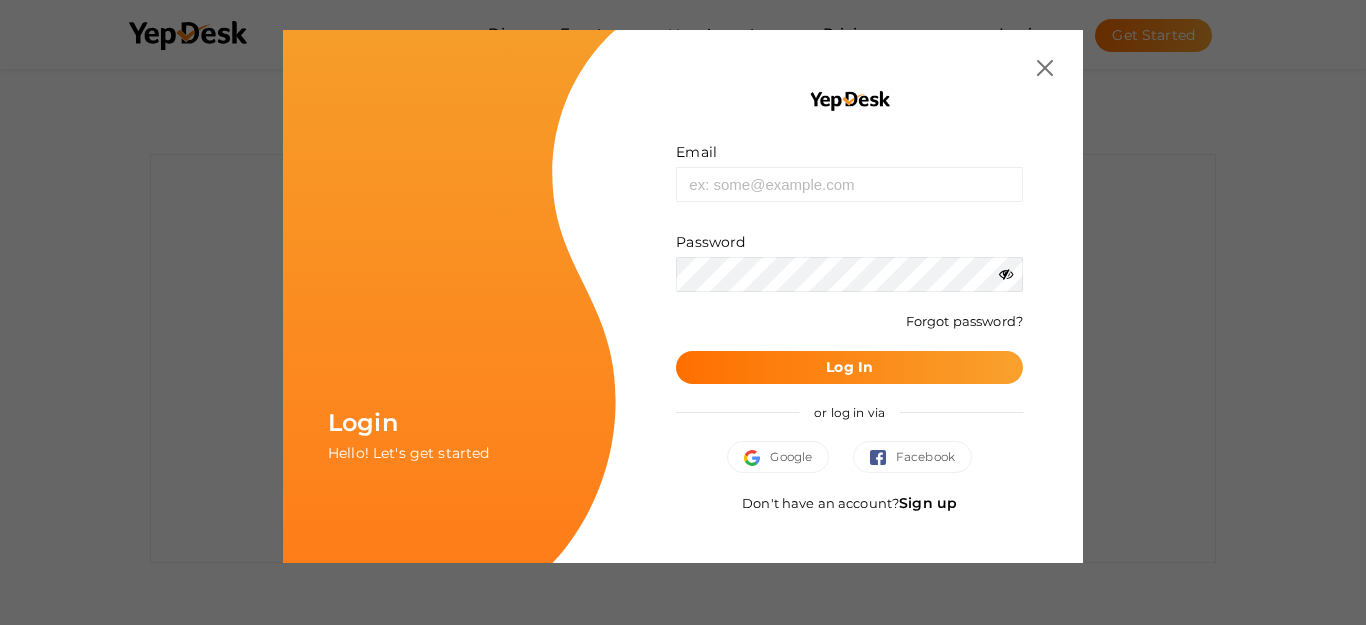 click on "Email
Invalid
email." at bounding box center [849, 172] 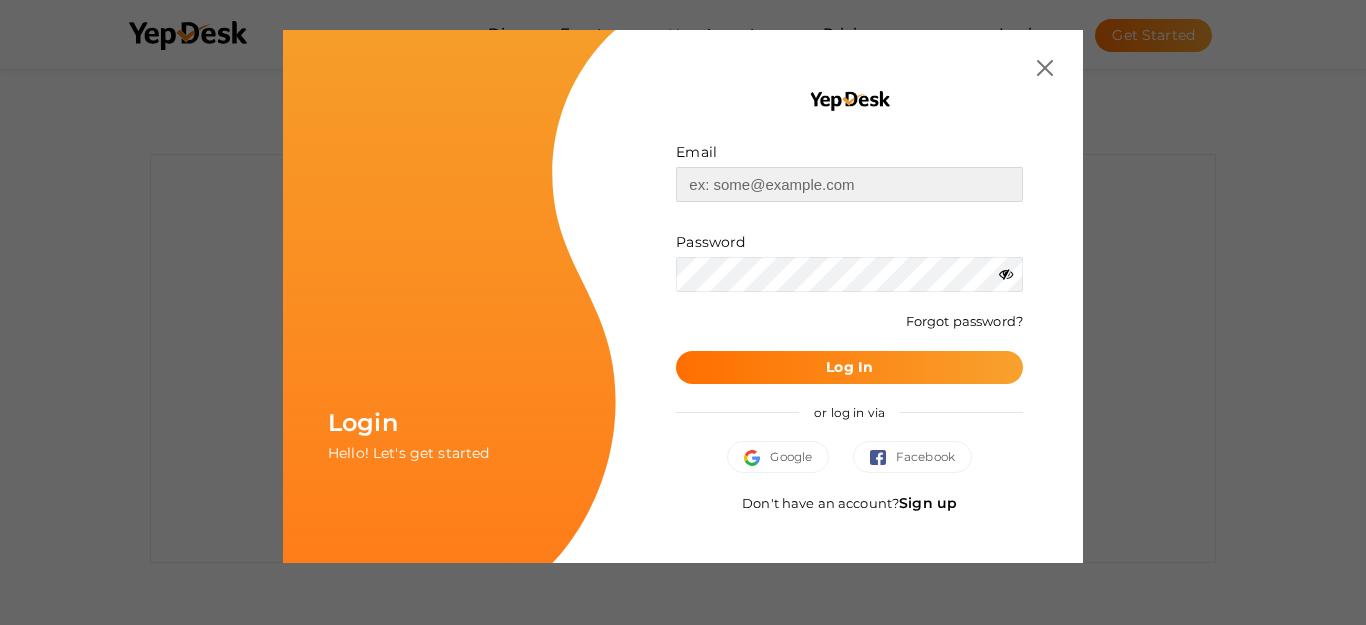 click at bounding box center (849, 184) 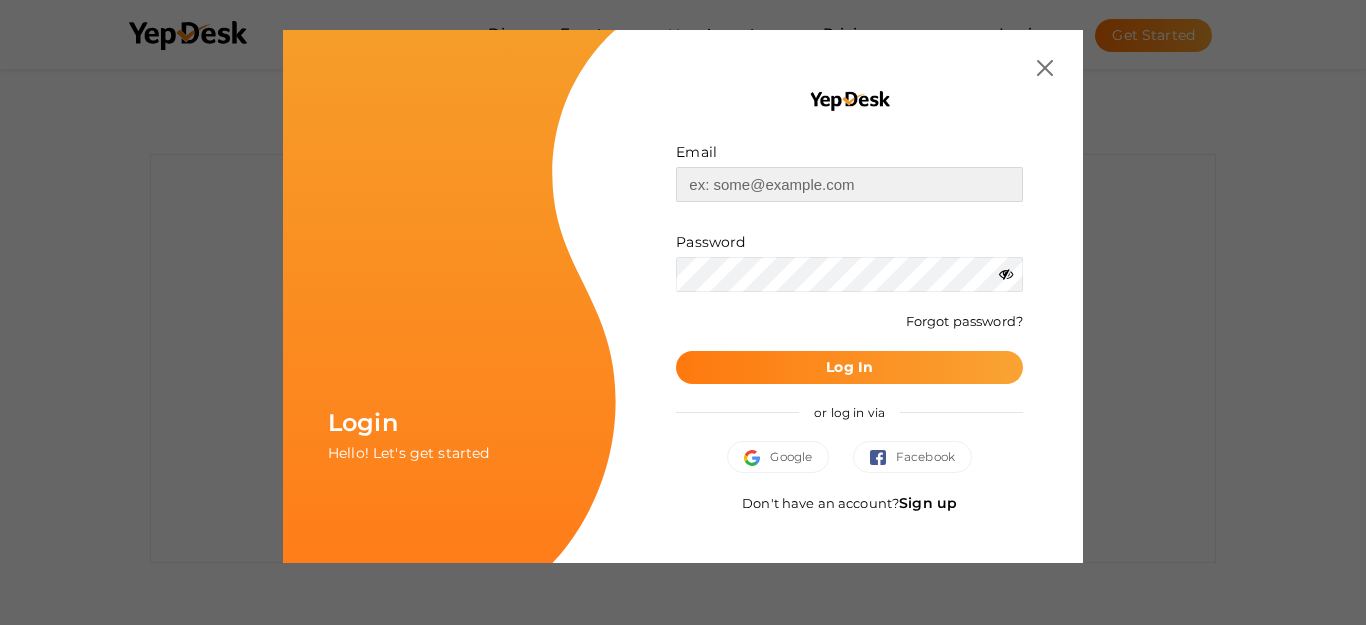 paste on "[EMAIL]" 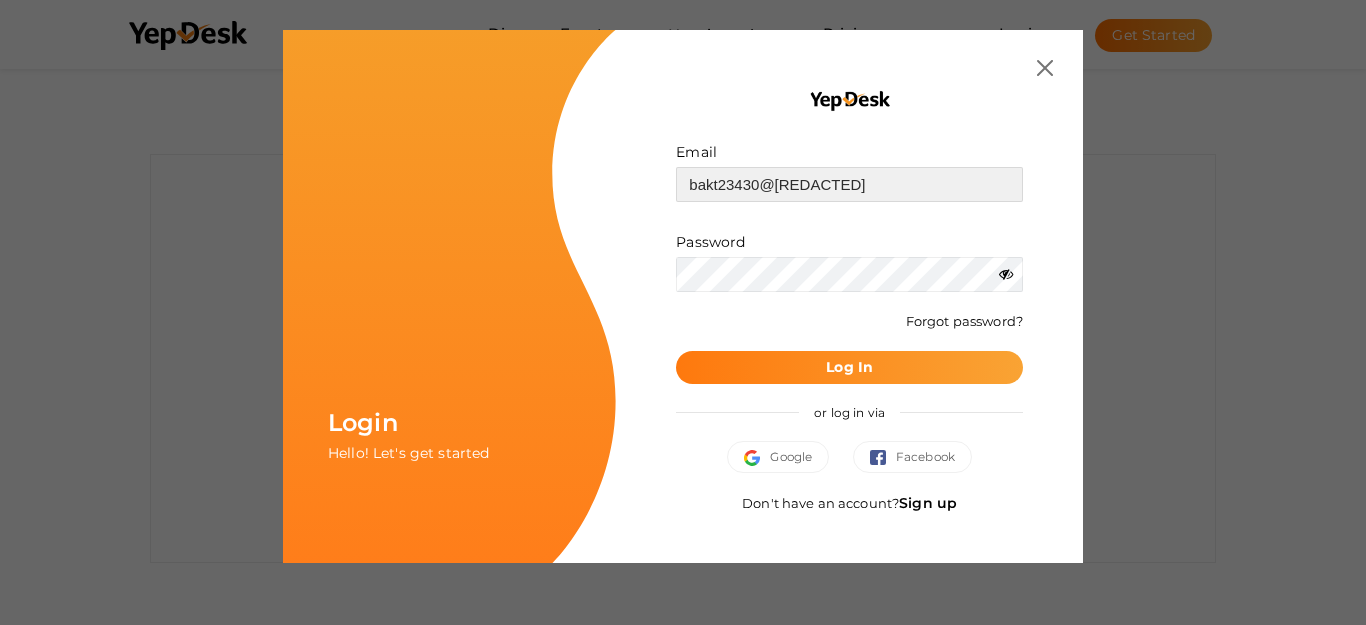 type on "[USERNAME]@[DOMAIN]" 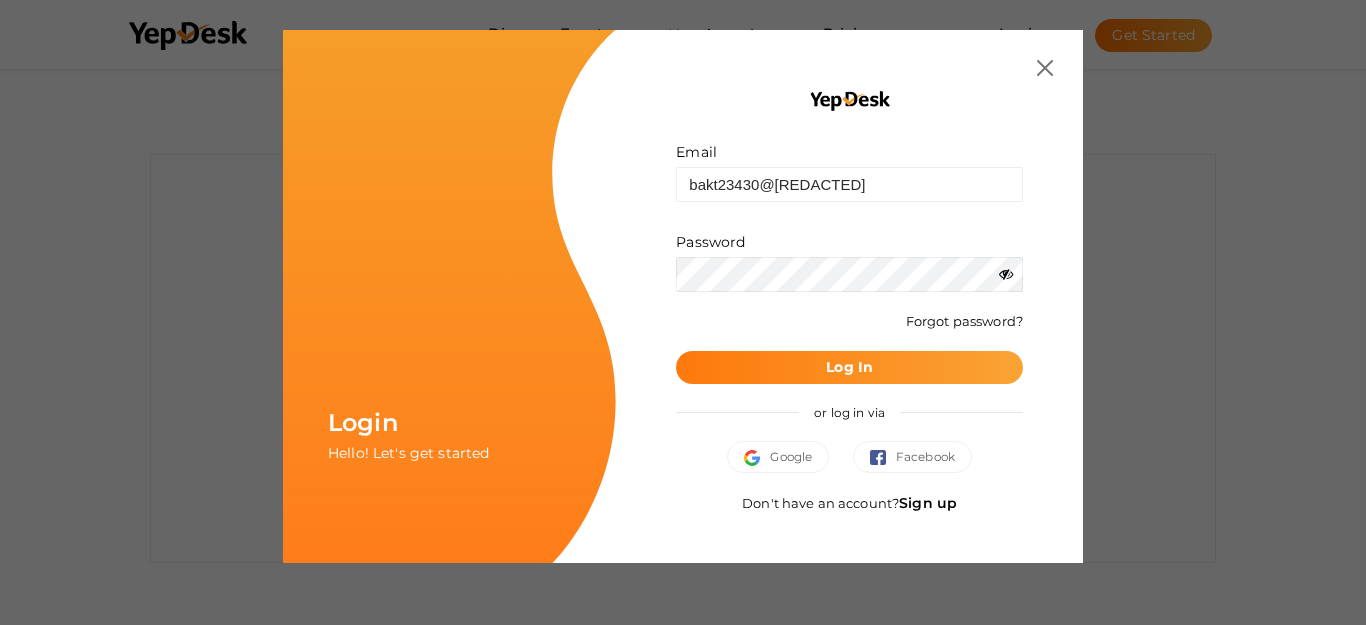 click on "Log In" at bounding box center (849, 367) 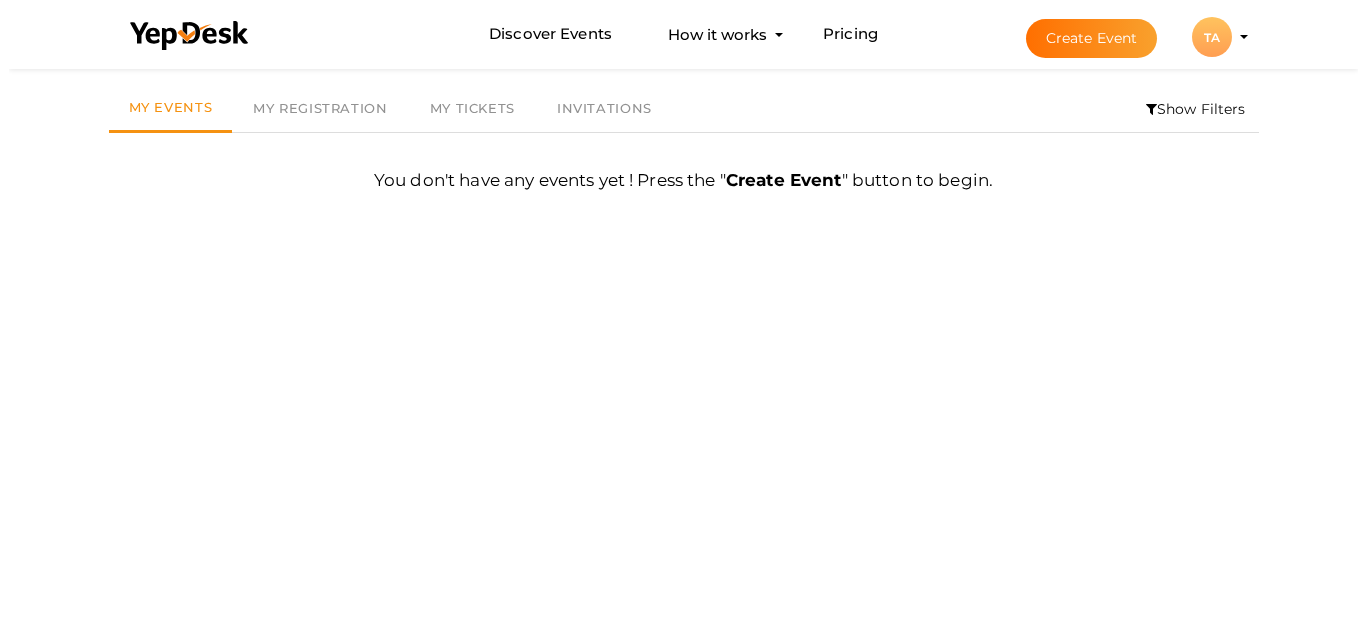 scroll, scrollTop: 64, scrollLeft: 0, axis: vertical 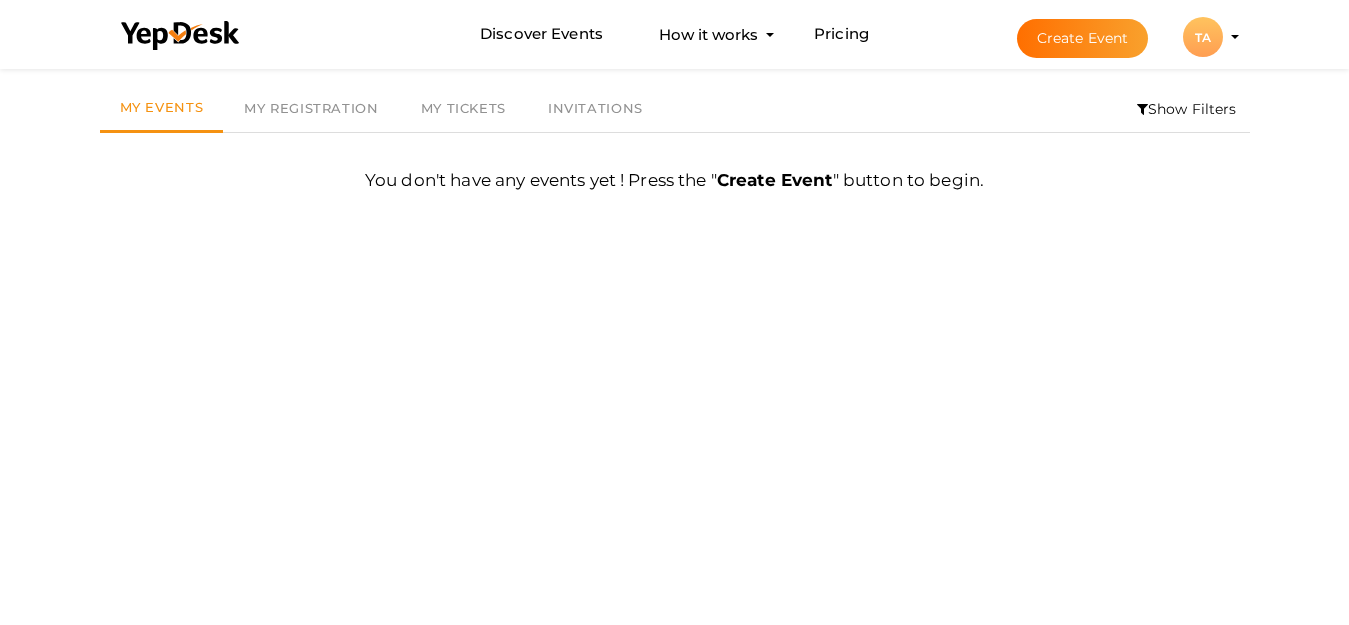 click on "TA" at bounding box center [1203, 37] 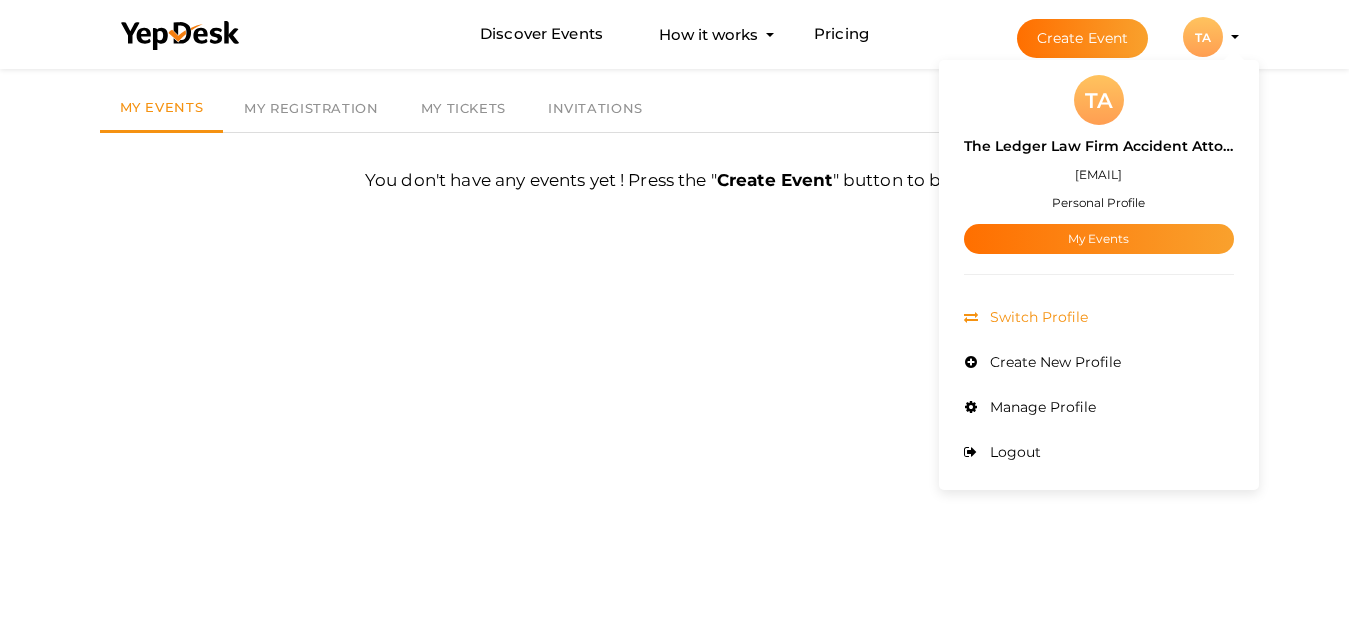 click on "Switch Profile" at bounding box center (1036, 317) 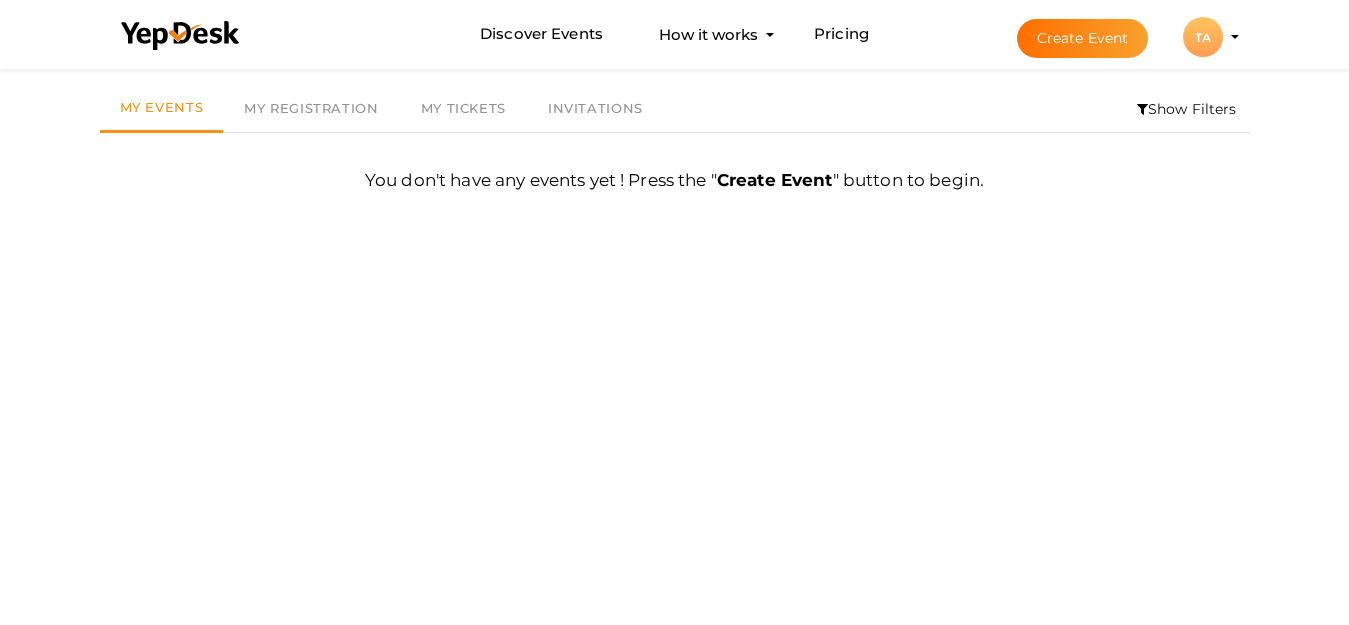type 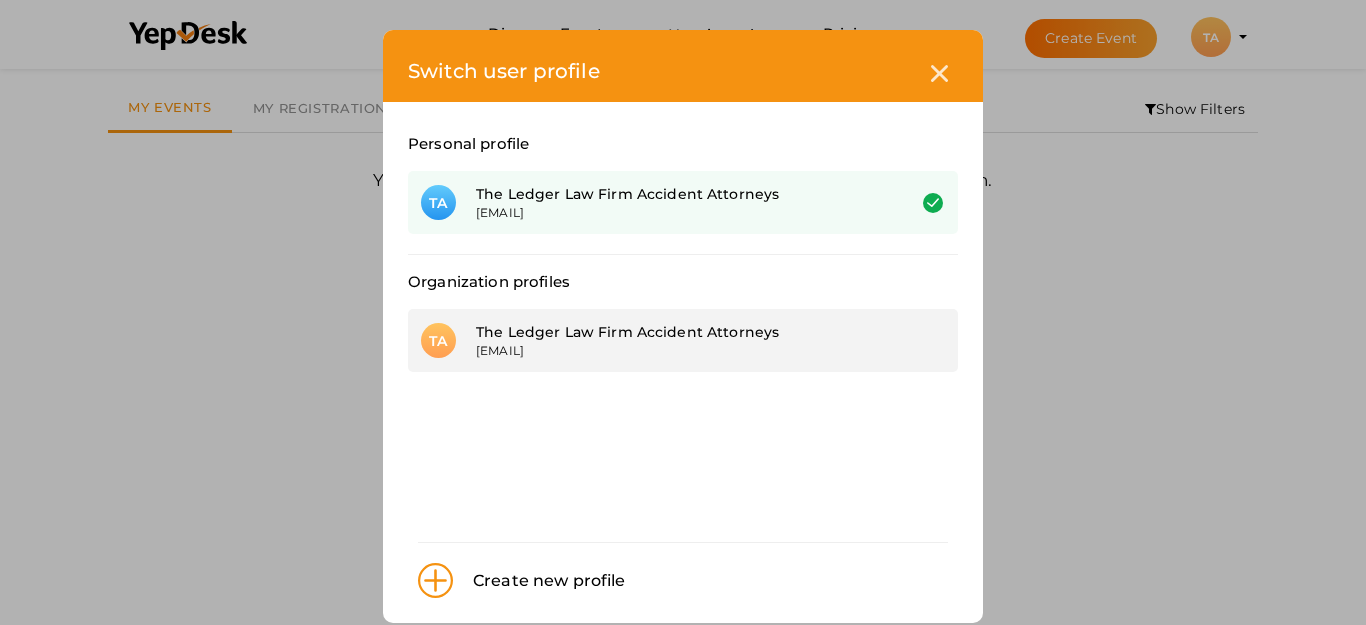 click on "[USERNAME]@[DOMAIN]" at bounding box center (675, 350) 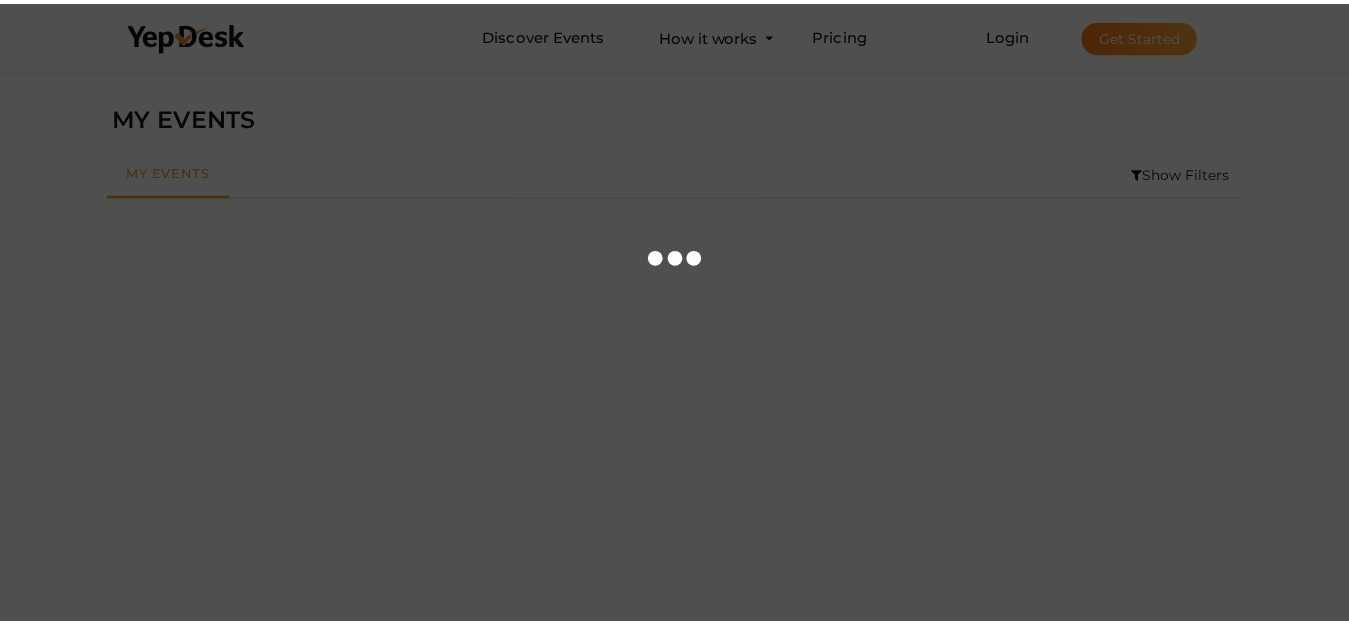 scroll, scrollTop: 0, scrollLeft: 0, axis: both 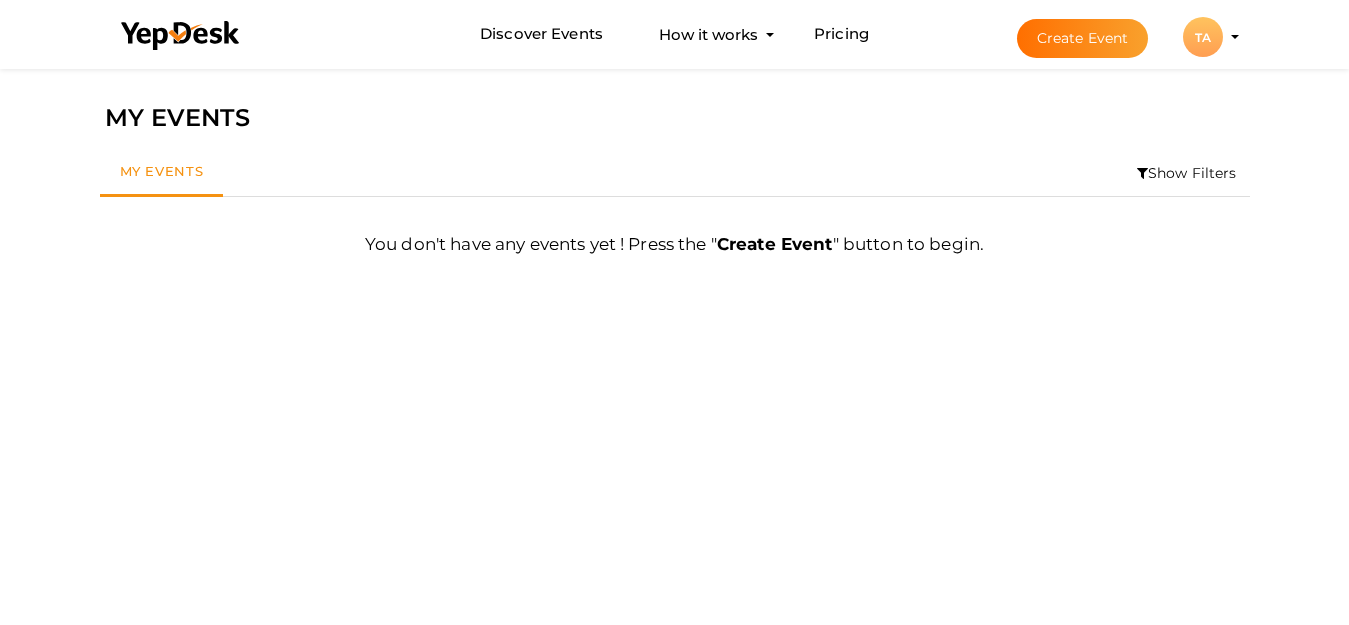 click on "TA" at bounding box center (1203, 37) 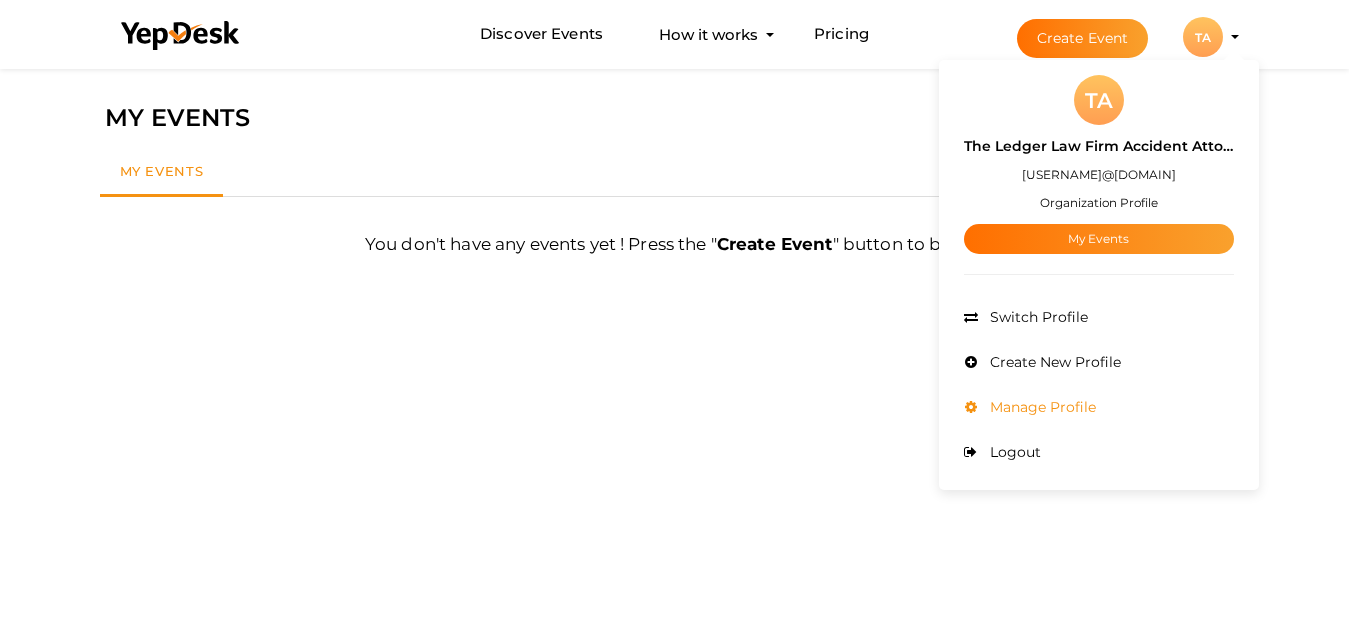 click on "Manage Profile" at bounding box center (1040, 407) 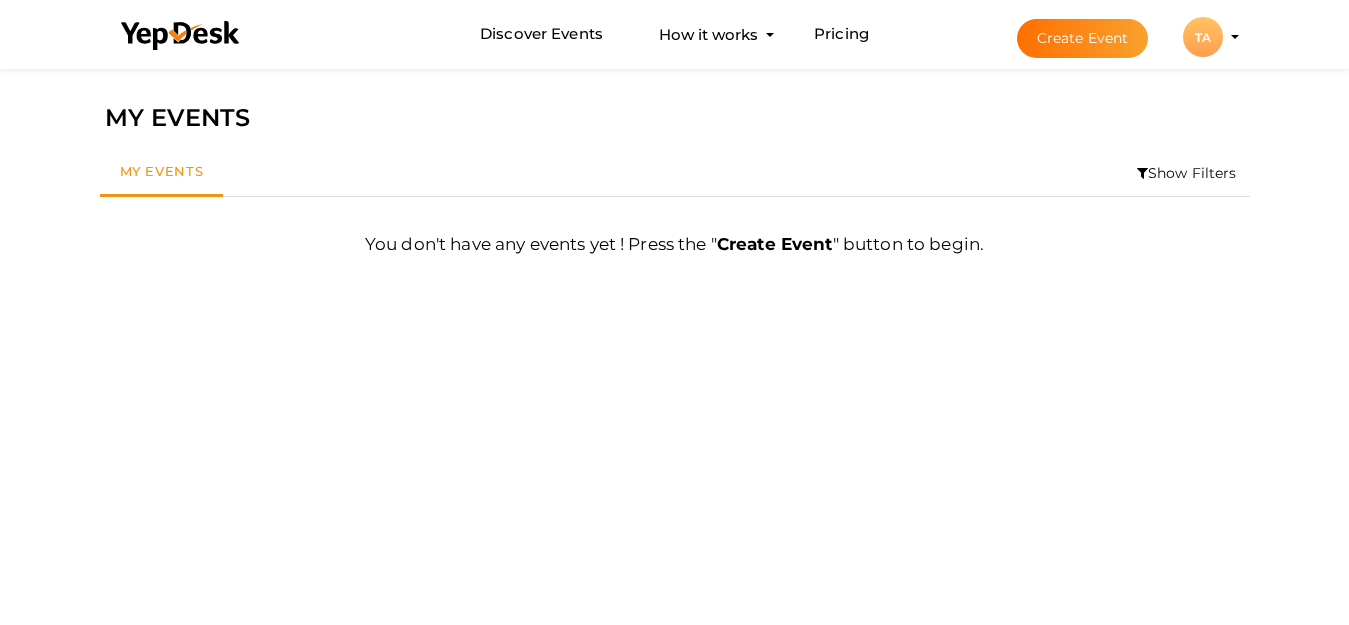 type 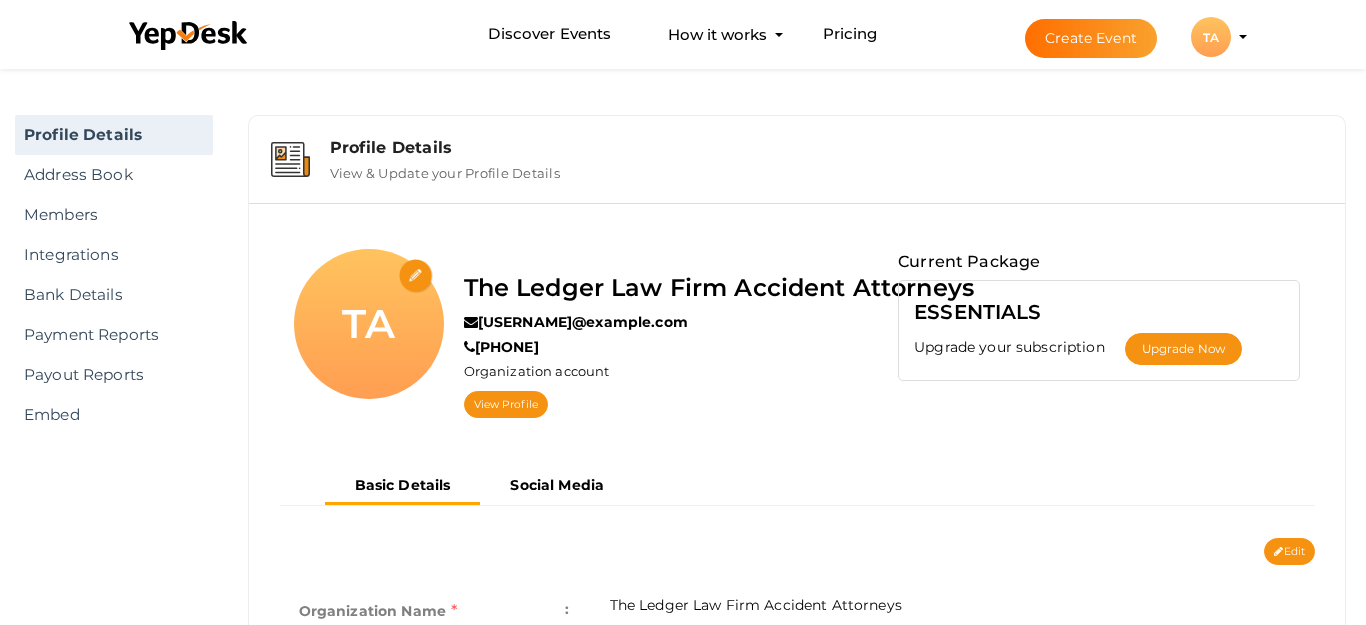 scroll, scrollTop: 64, scrollLeft: 0, axis: vertical 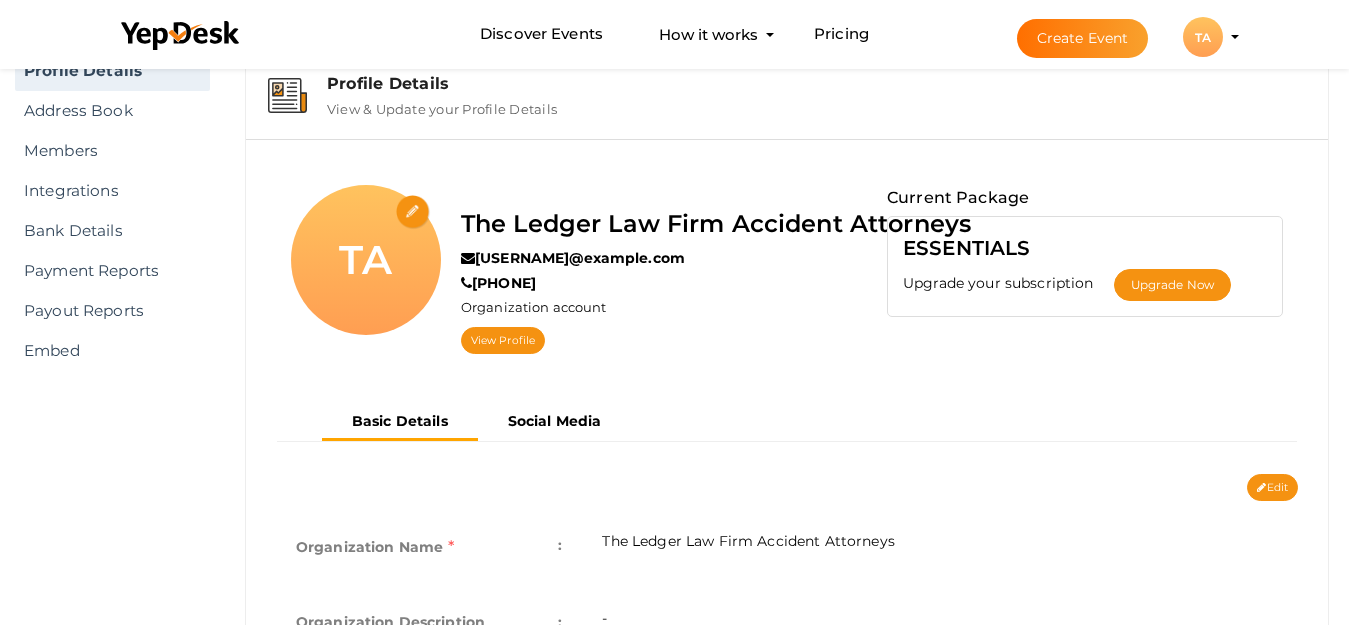 click at bounding box center (413, 212) 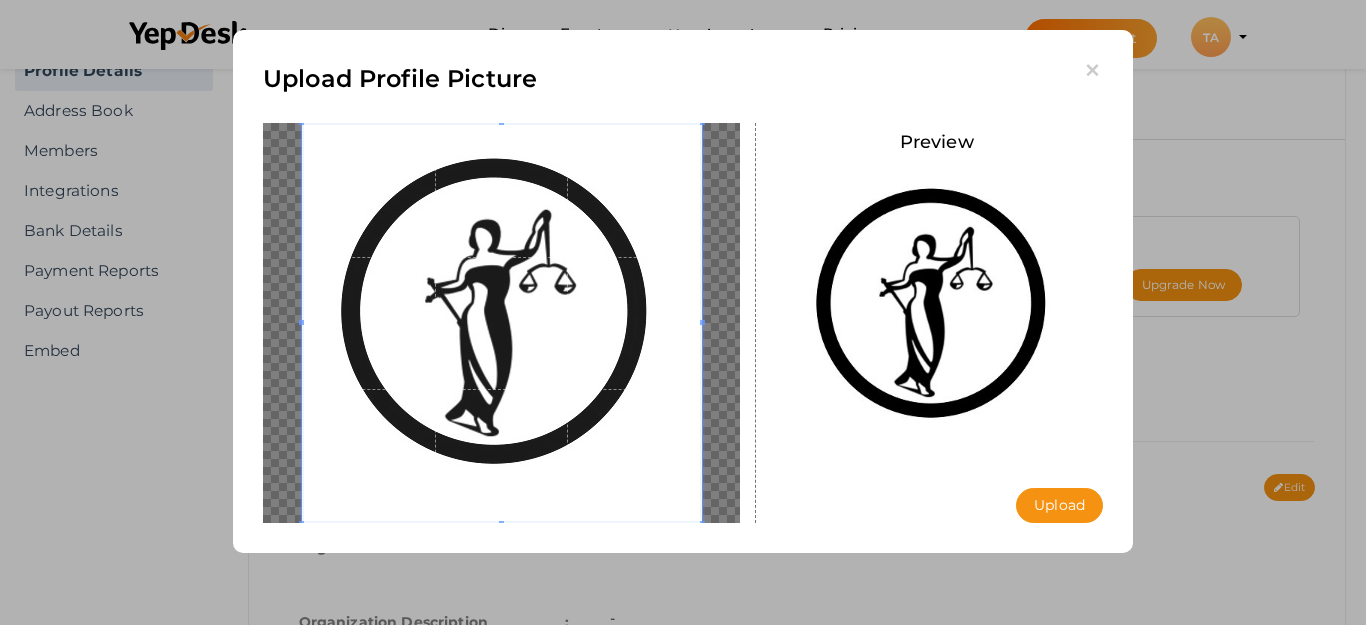 click on "Upload" at bounding box center (1059, 505) 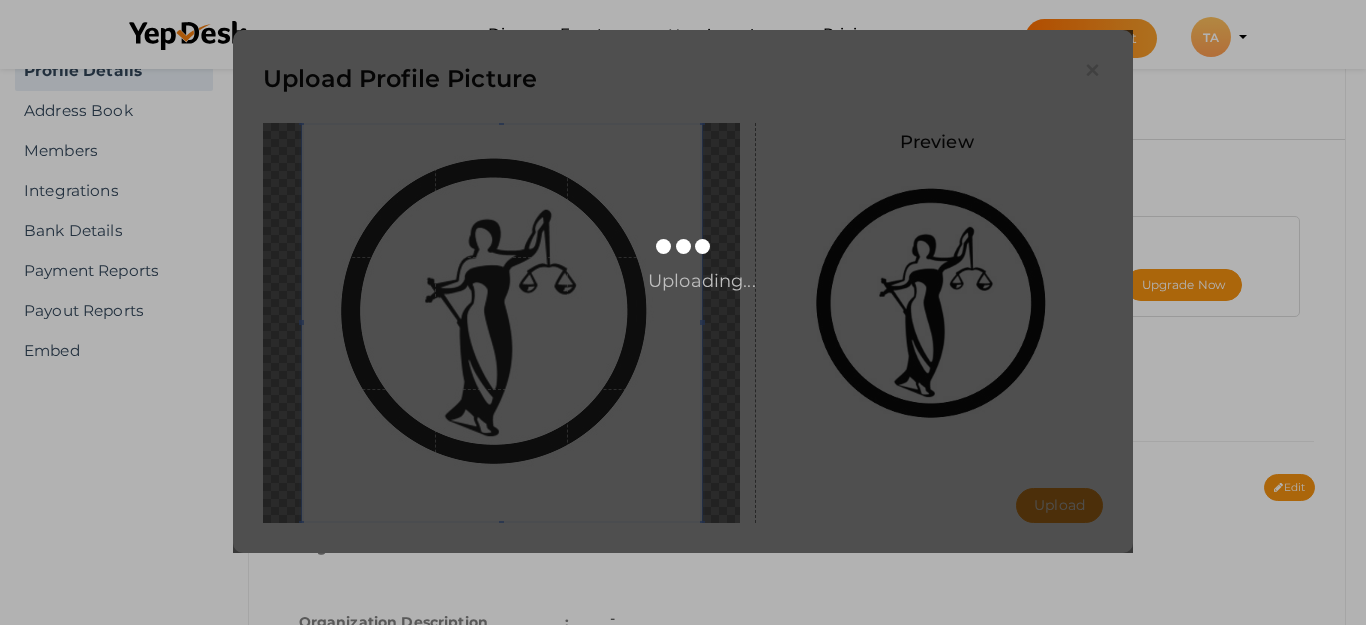 type 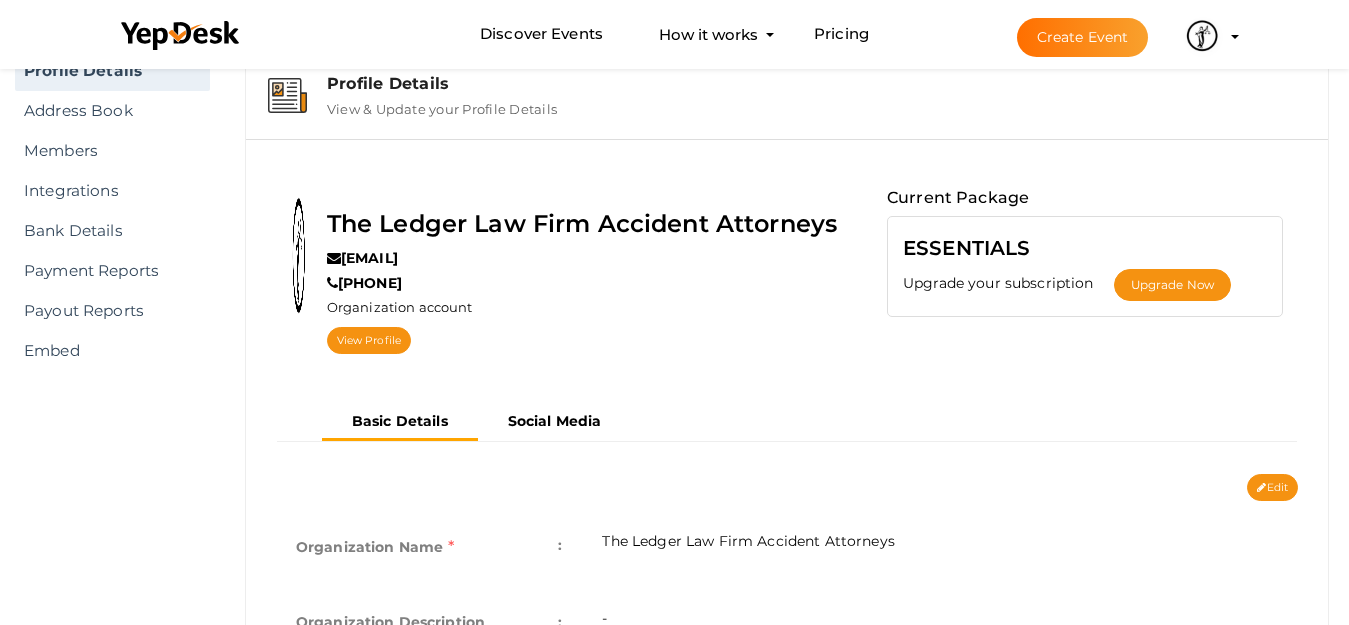 scroll, scrollTop: 64, scrollLeft: 0, axis: vertical 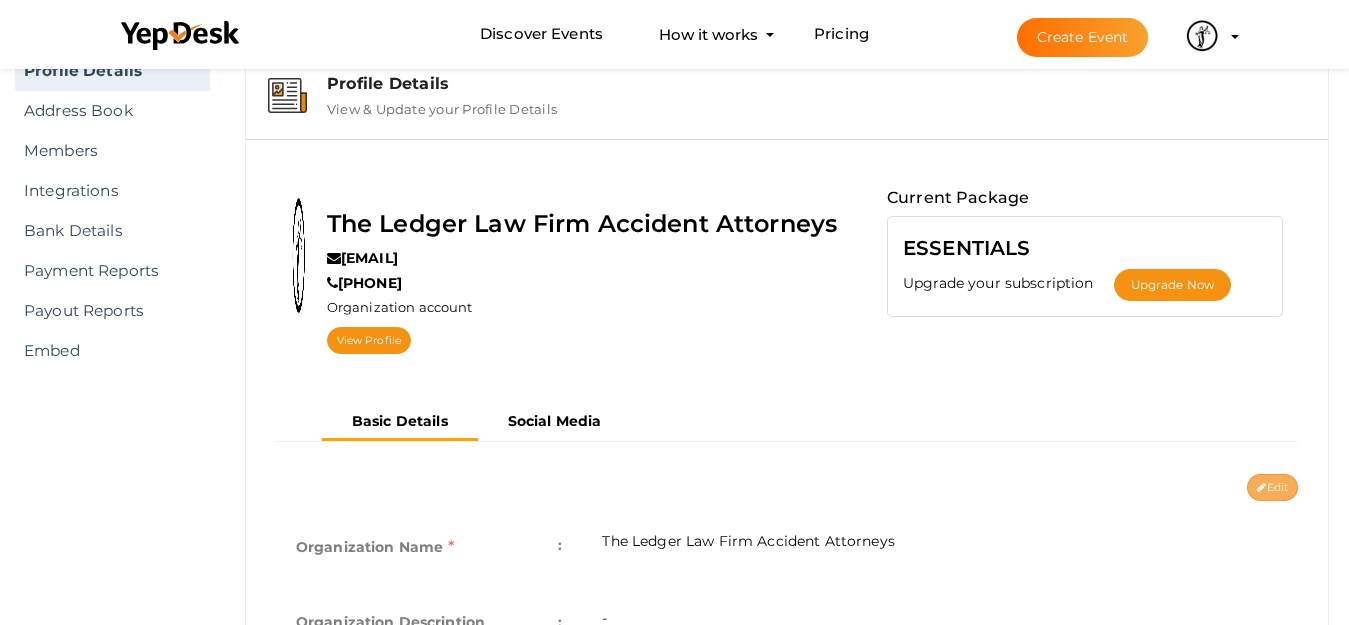 click on "Edit" at bounding box center [1272, 487] 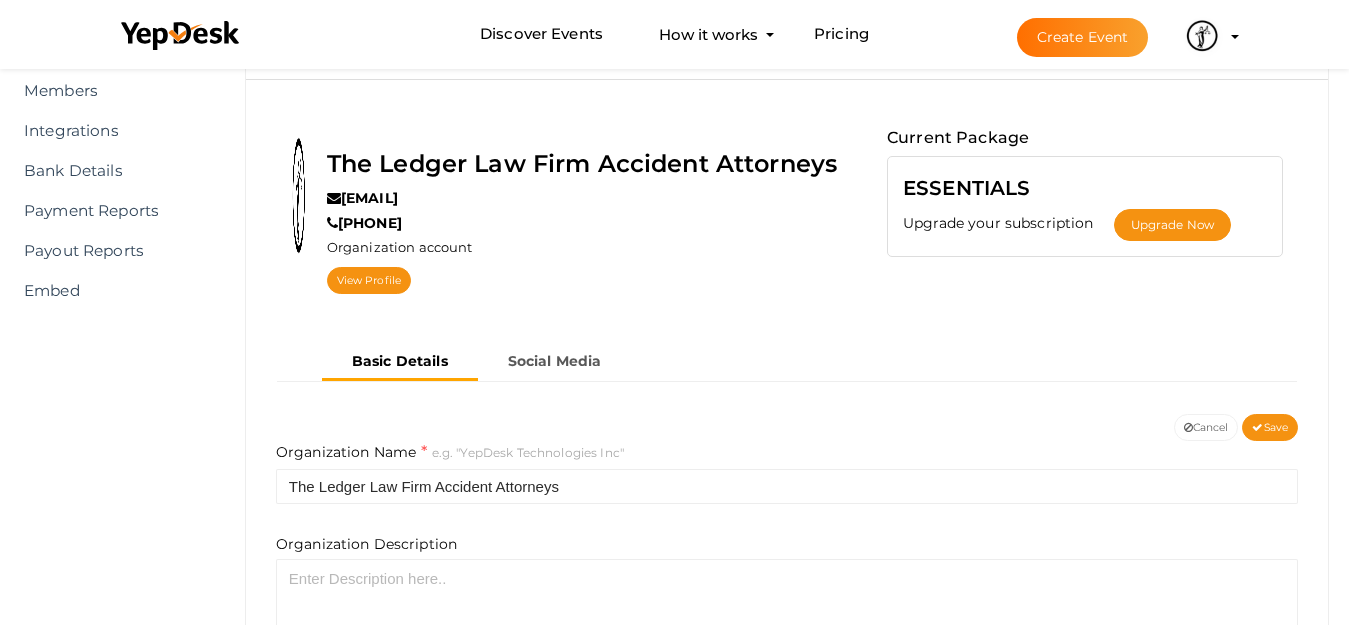 scroll, scrollTop: 364, scrollLeft: 0, axis: vertical 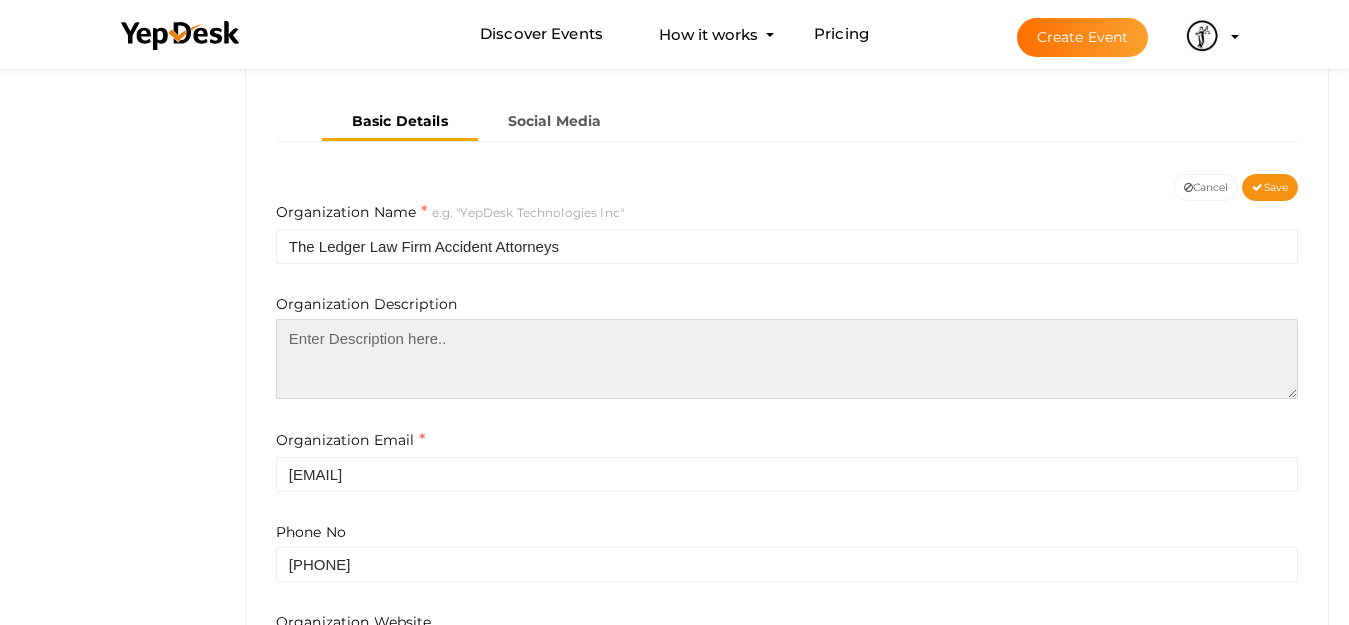 click at bounding box center [787, 359] 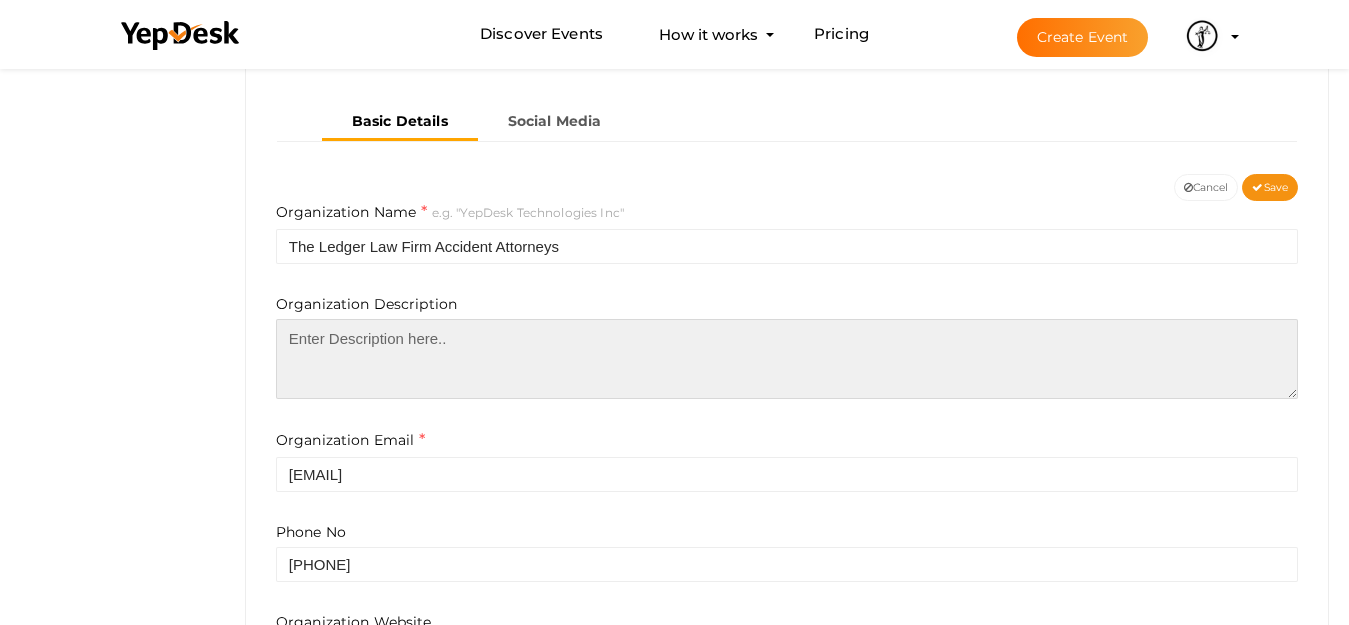 paste on "The Ledger Law Firm is a trusted team of <a href="https://ledgerlaw.com/">Dallas Accident Lawyers</a> dedicated to helping injury victims get the justice they deserve. With a proven track record of success, we offer aggressive legal representation for car accidents, truck accidents, motorcycle crashes, and personal injury claims across Dallas. Our experienced attorneys provide personalized attention and fight for maximum compensation. At The Ledger Law Firm, we understand the challenges after an accident and are here to guide you every step of the way. Contact us today for a free consultation and let our Dallas accident attorneys protect your rights." 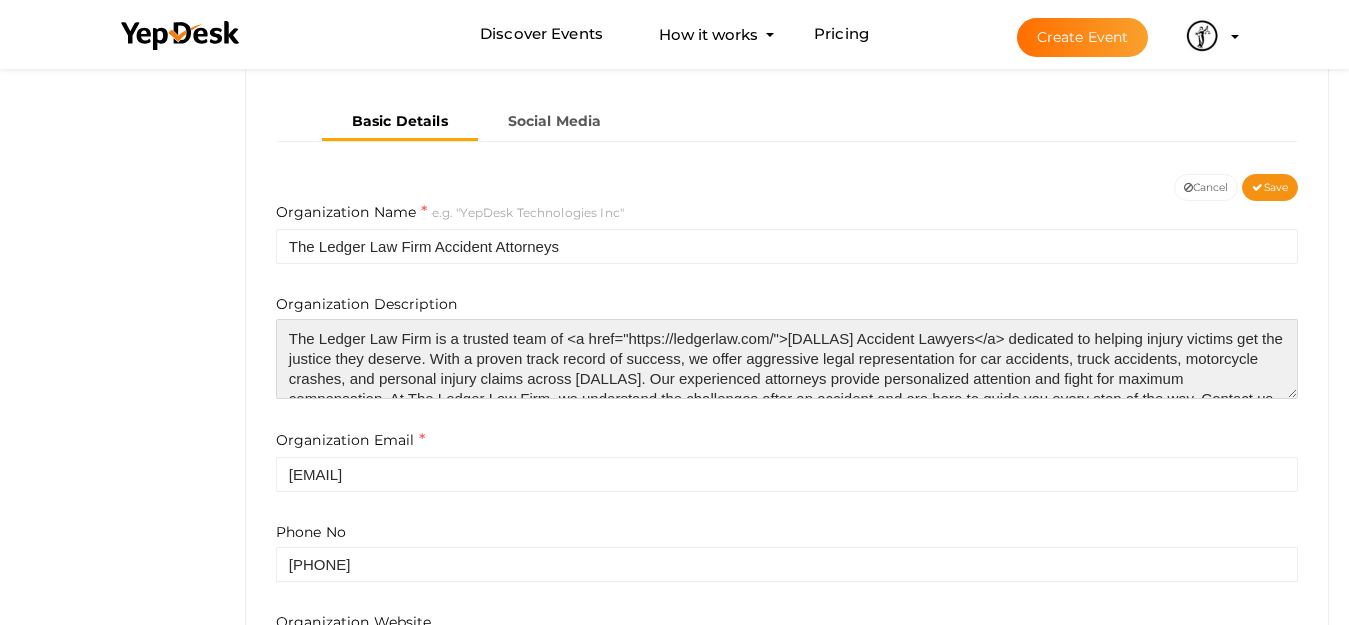 scroll, scrollTop: 49, scrollLeft: 0, axis: vertical 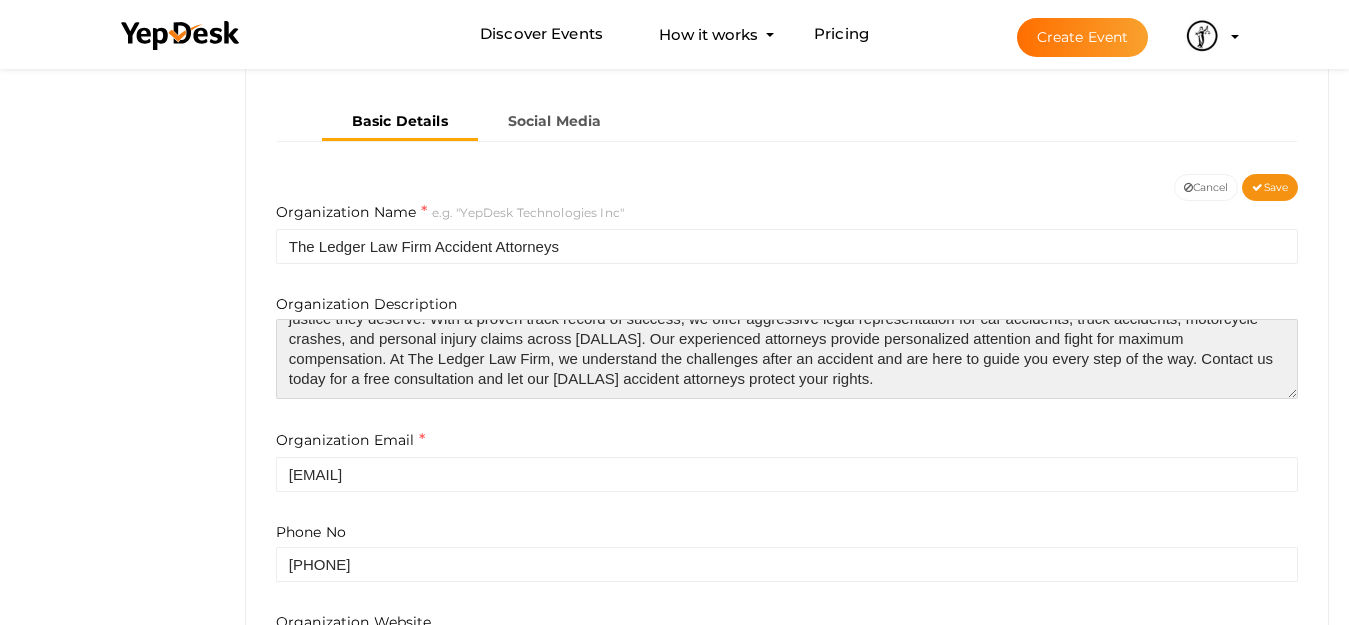 type on "The Ledger Law Firm is a trusted team of <a href="https://ledgerlaw.com/">Dallas Accident Lawyers</a> dedicated to helping injury victims get the justice they deserve. With a proven track record of success, we offer aggressive legal representation for car accidents, truck accidents, motorcycle crashes, and personal injury claims across Dallas. Our experienced attorneys provide personalized attention and fight for maximum compensation. At The Ledger Law Firm, we understand the challenges after an accident and are here to guide you every step of the way. Contact us today for a free consultation and let our Dallas accident attorneys protect your rights." 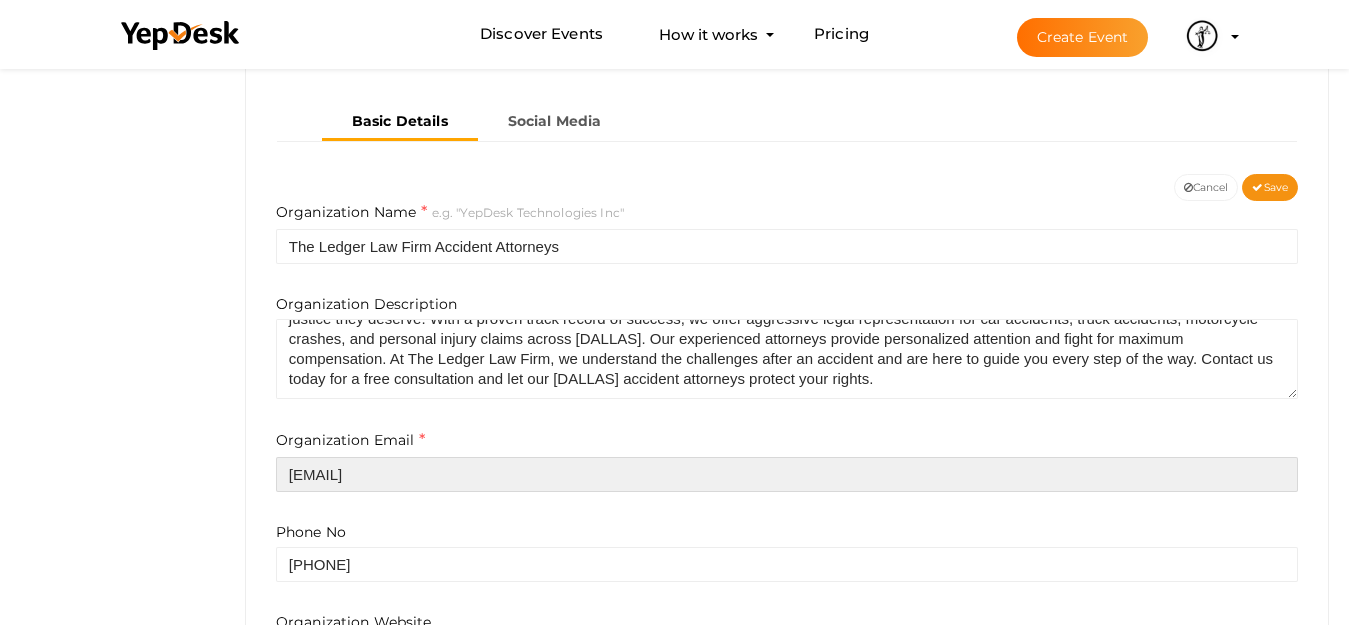 scroll, scrollTop: 60, scrollLeft: 0, axis: vertical 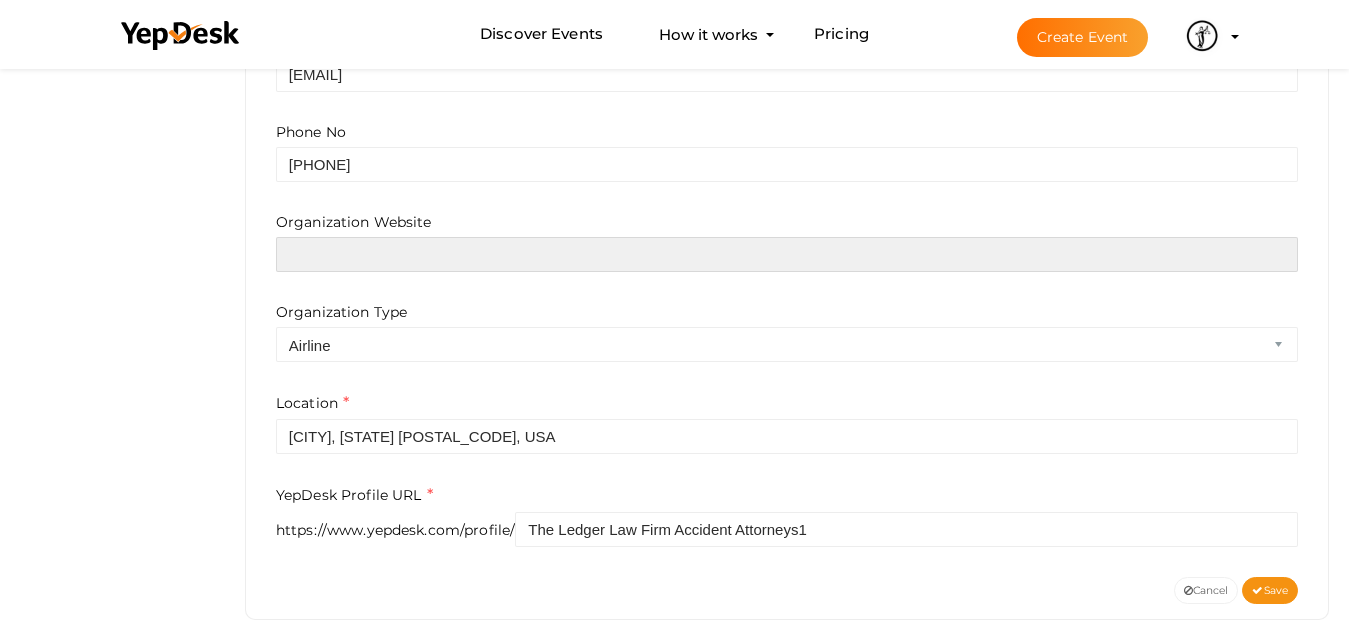 click at bounding box center (787, 254) 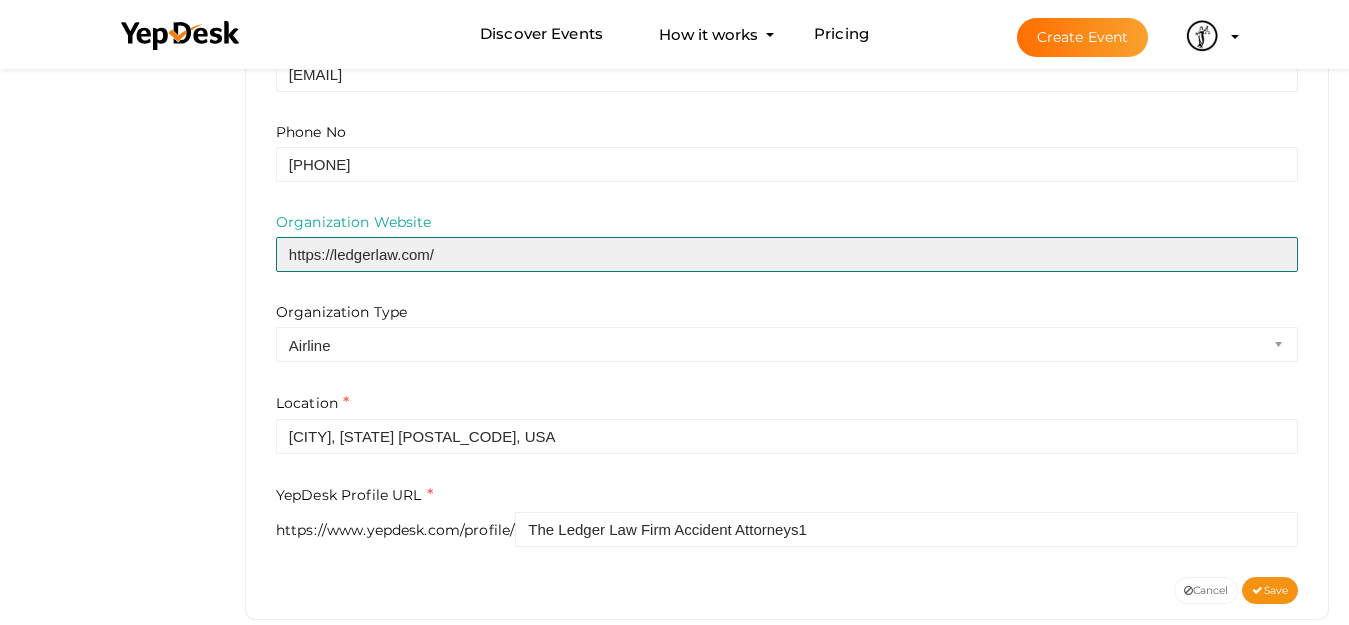 scroll, scrollTop: 799, scrollLeft: 0, axis: vertical 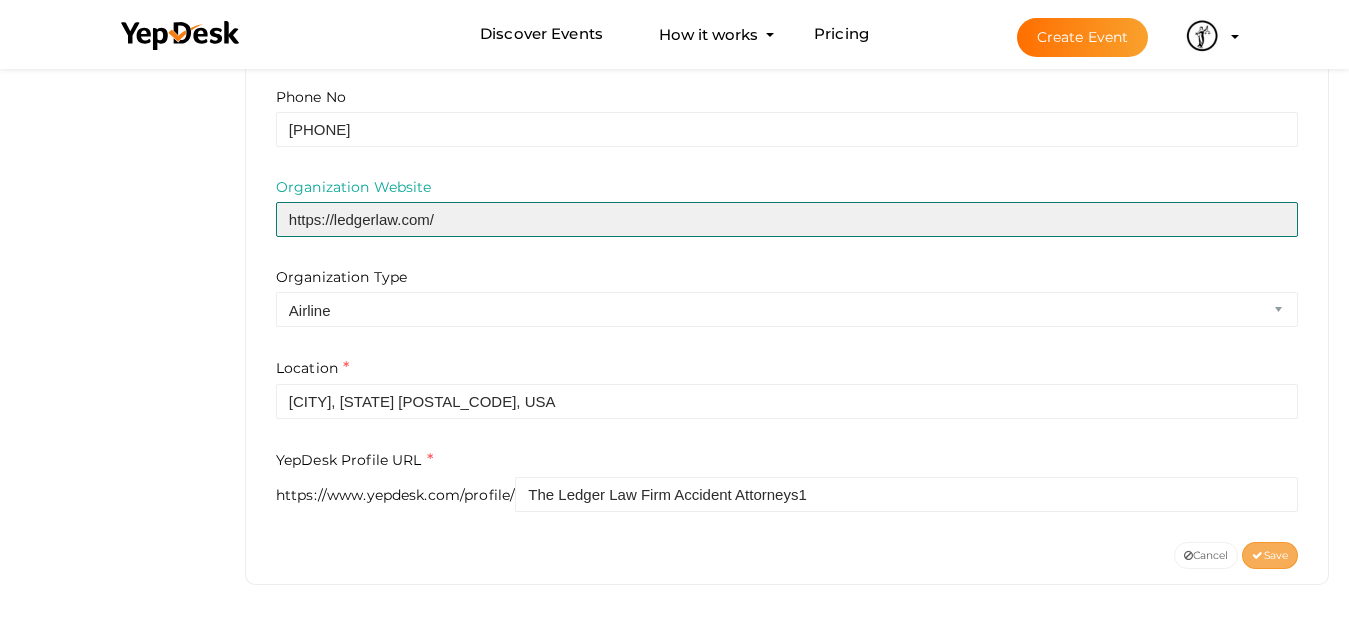 type on "https://ledgerlaw.com/" 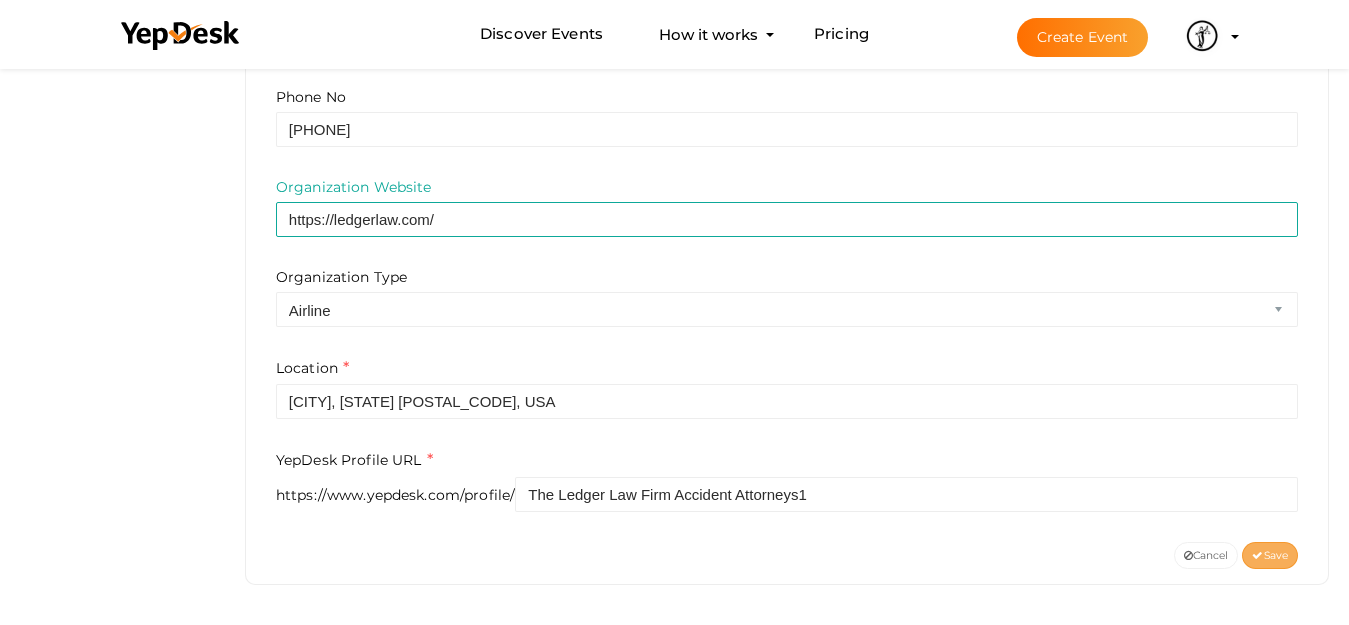 click on "Save" at bounding box center [1270, 555] 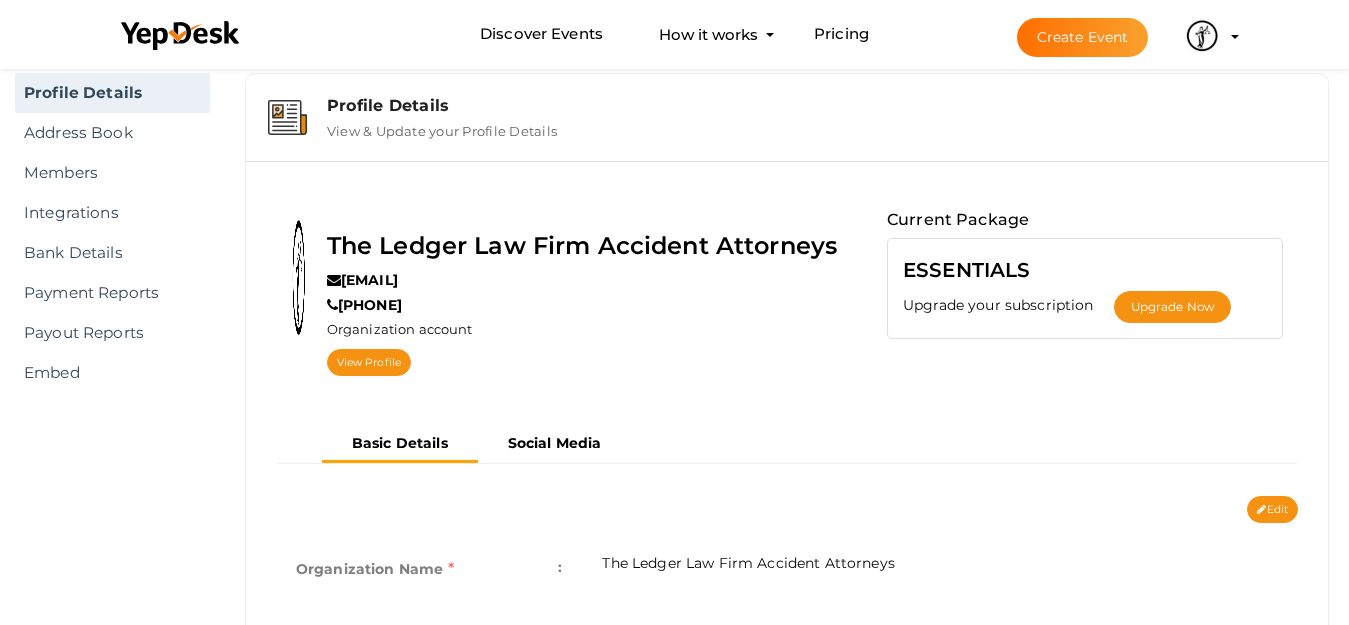 scroll, scrollTop: 0, scrollLeft: 0, axis: both 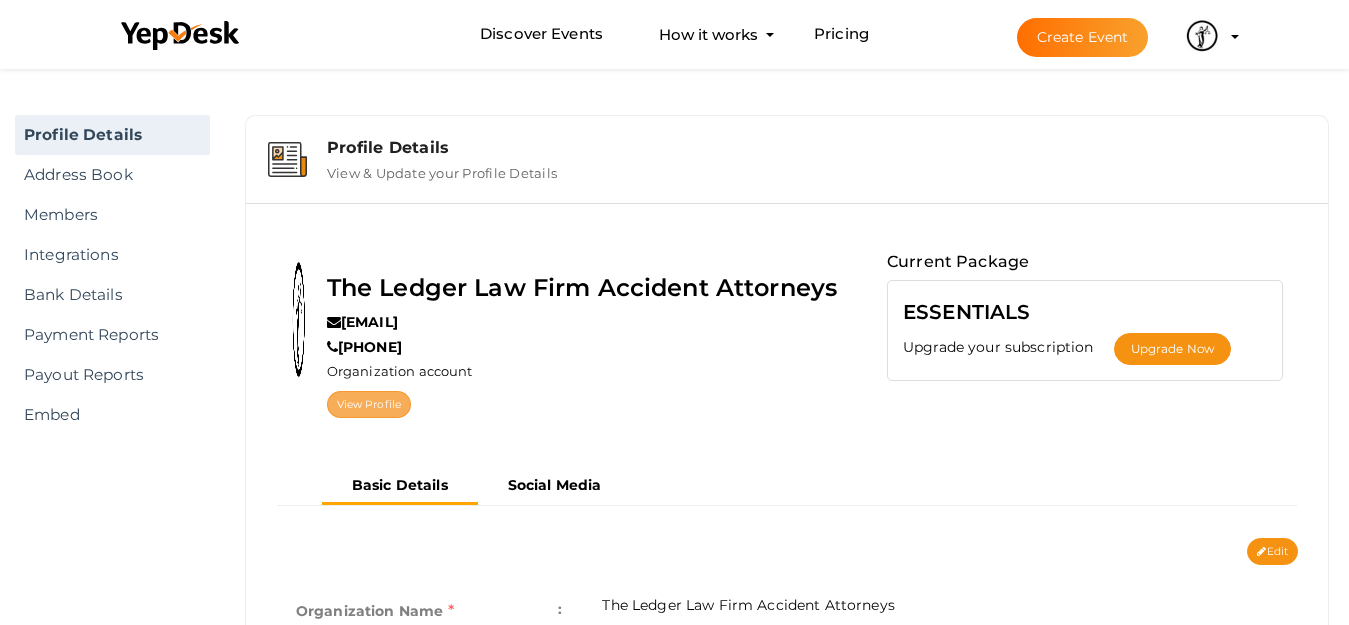 click on "View Profile" at bounding box center [369, 404] 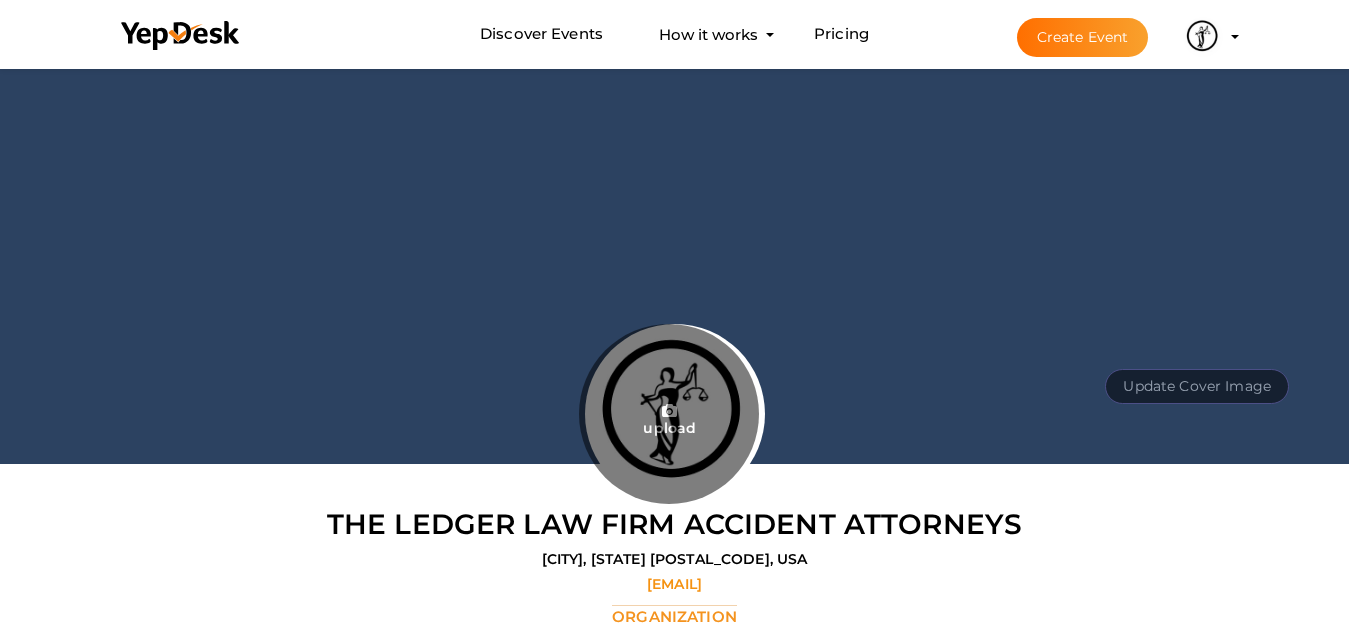 scroll, scrollTop: 64, scrollLeft: 0, axis: vertical 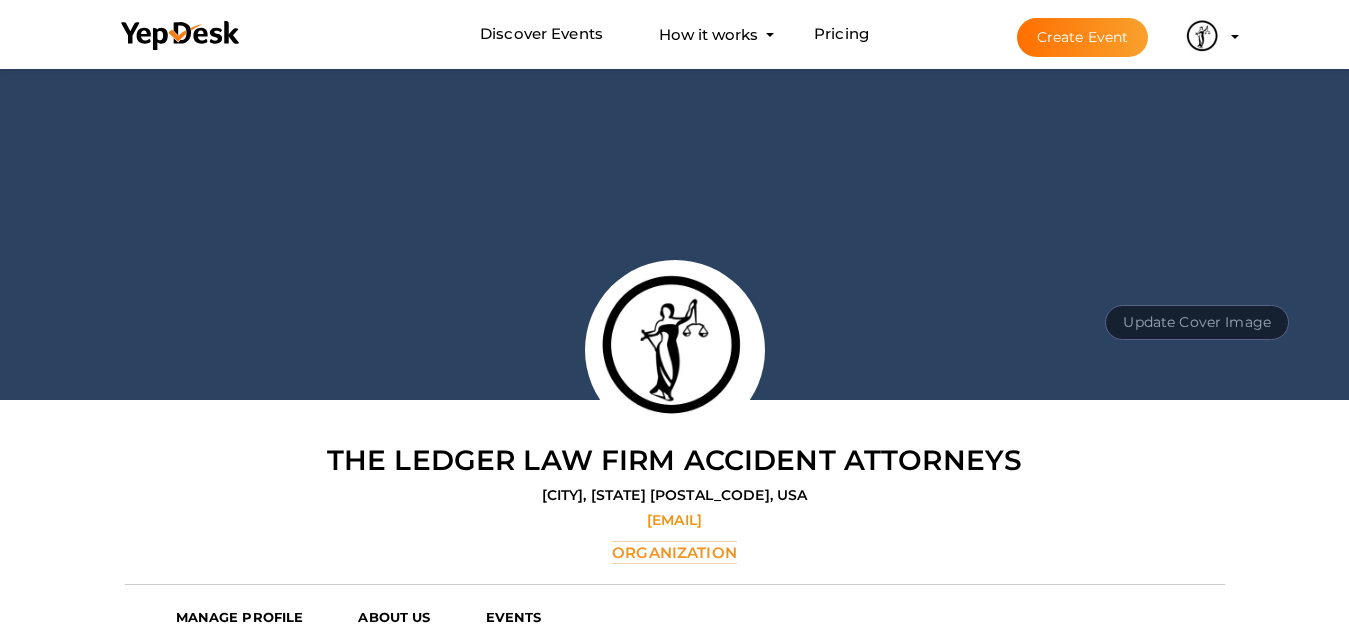 click on "Update
Cover Image" at bounding box center [1197, 322] 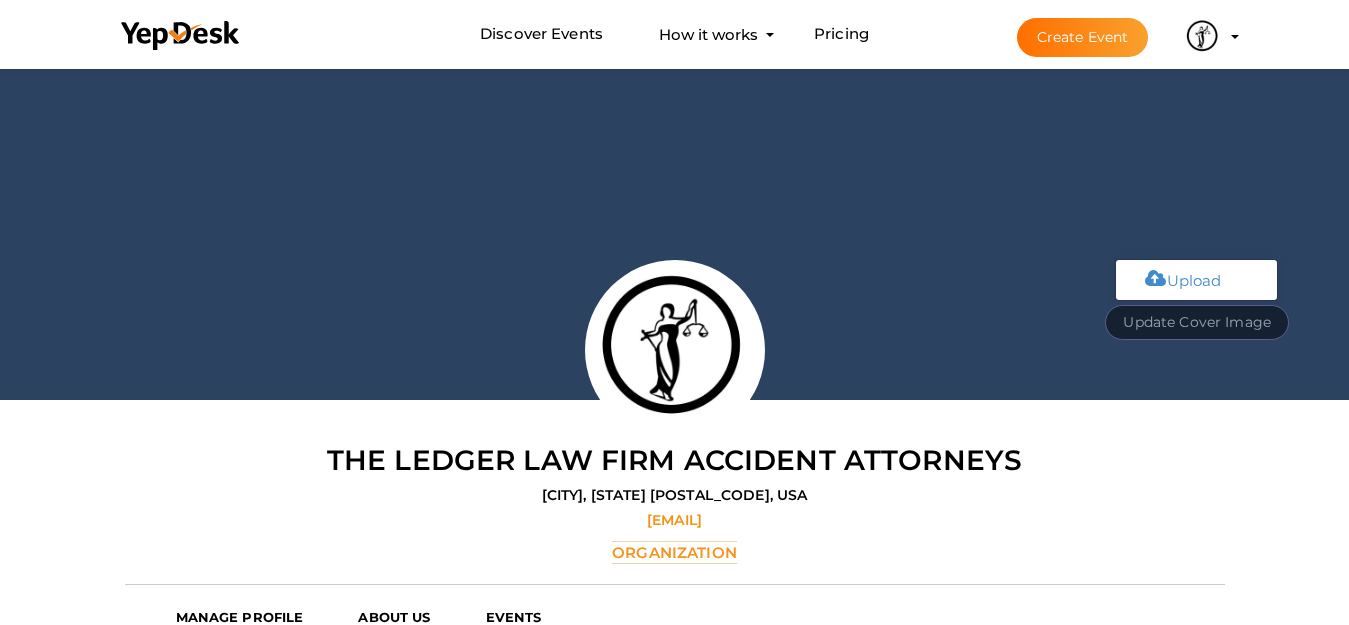 click at bounding box center [1195, 277] 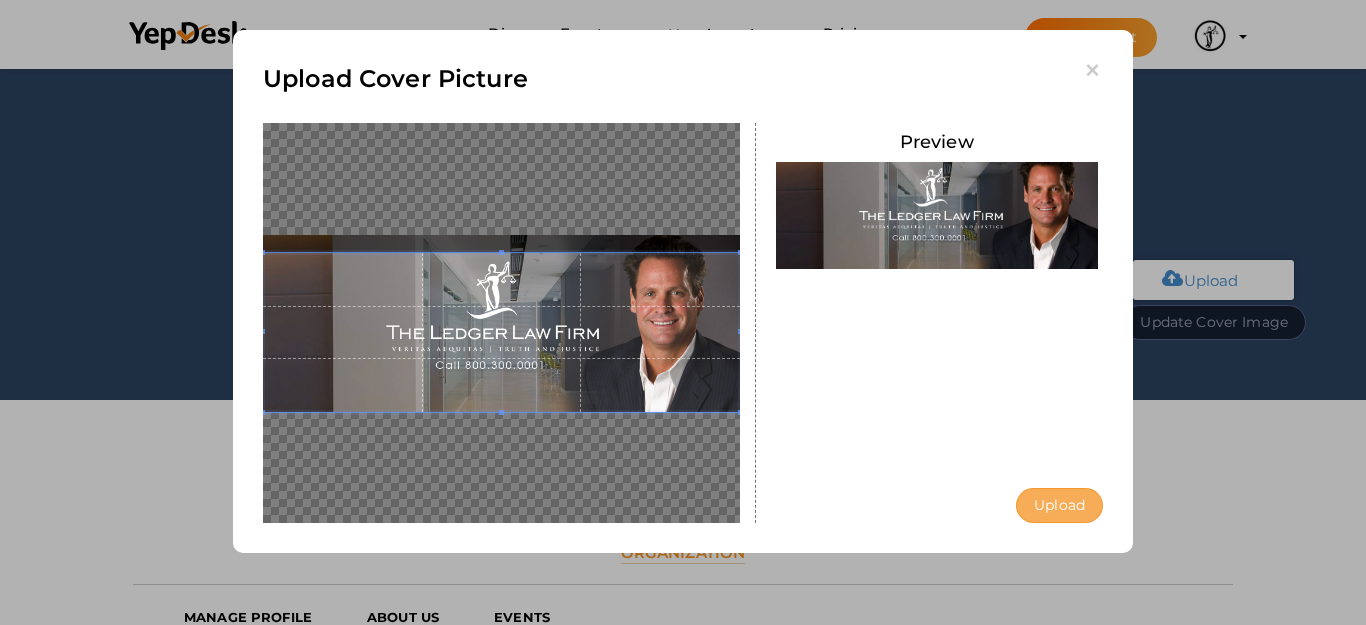 click on "Upload" at bounding box center (1059, 505) 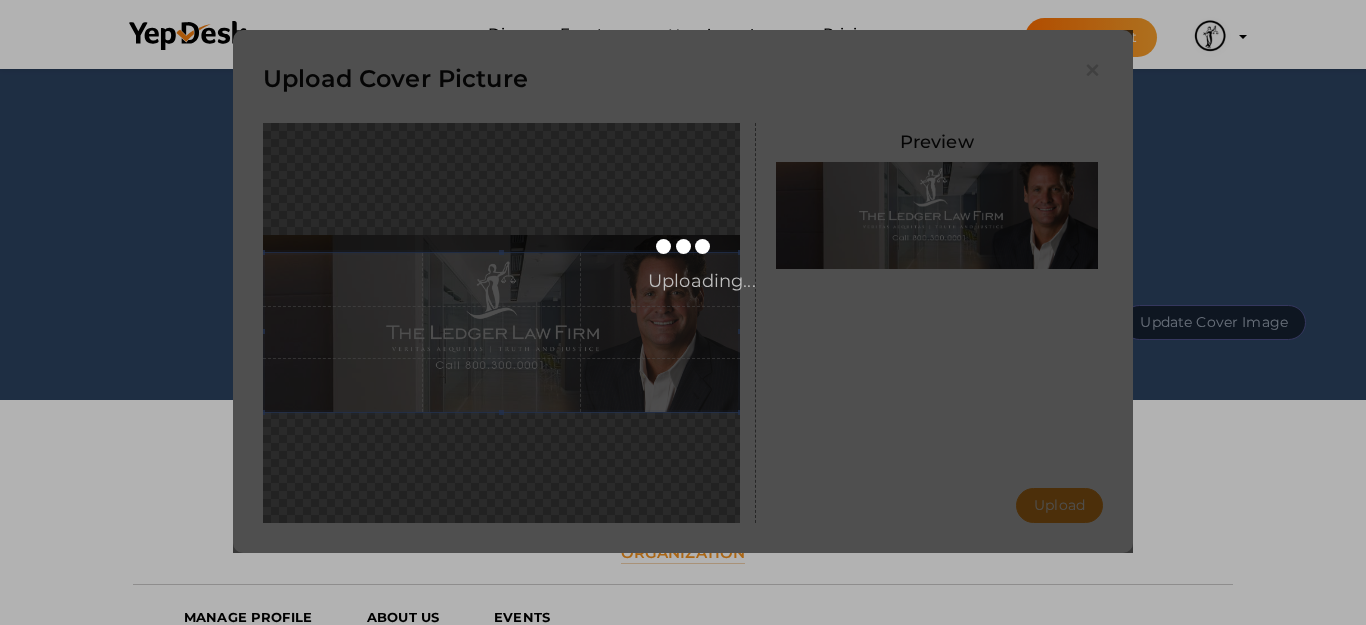 type 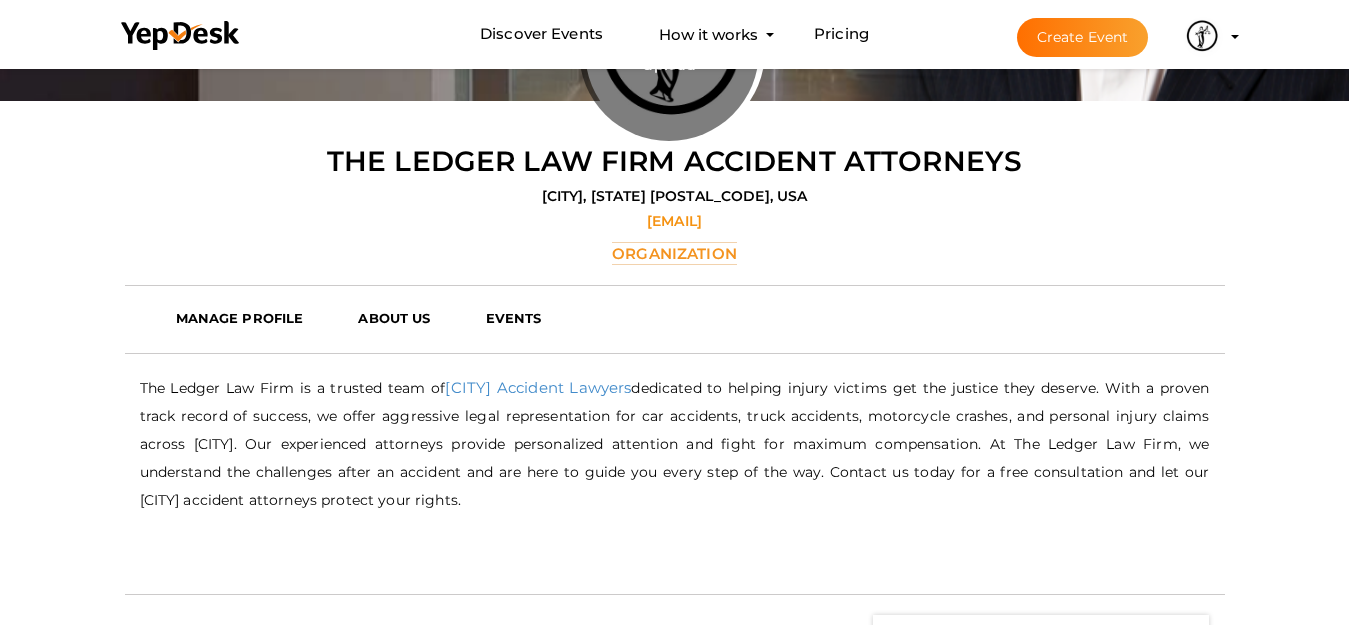 scroll, scrollTop: 164, scrollLeft: 0, axis: vertical 